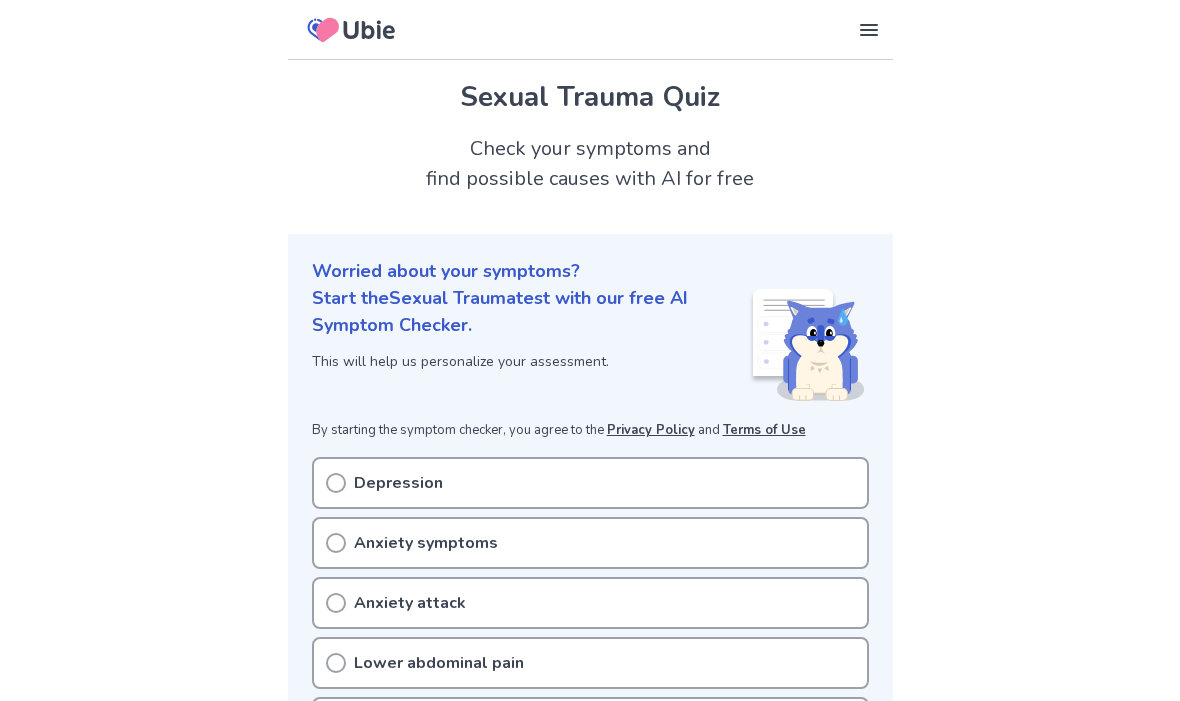 scroll, scrollTop: 0, scrollLeft: 0, axis: both 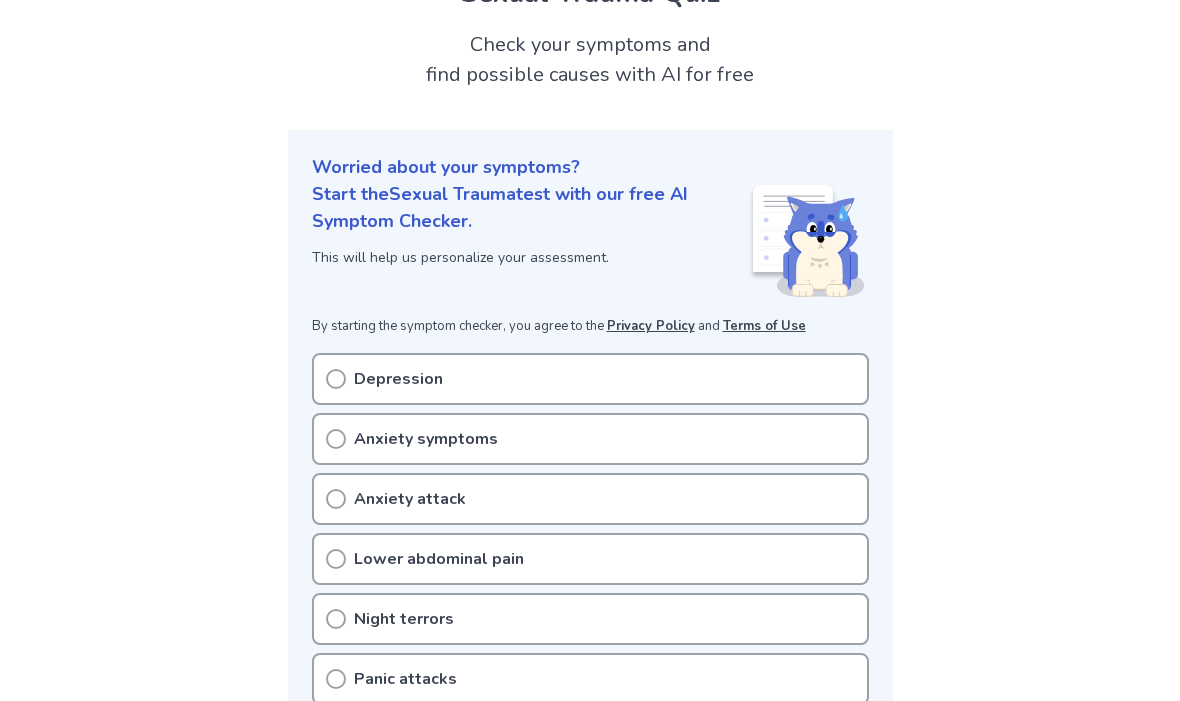 click on "Depression" at bounding box center [590, 379] 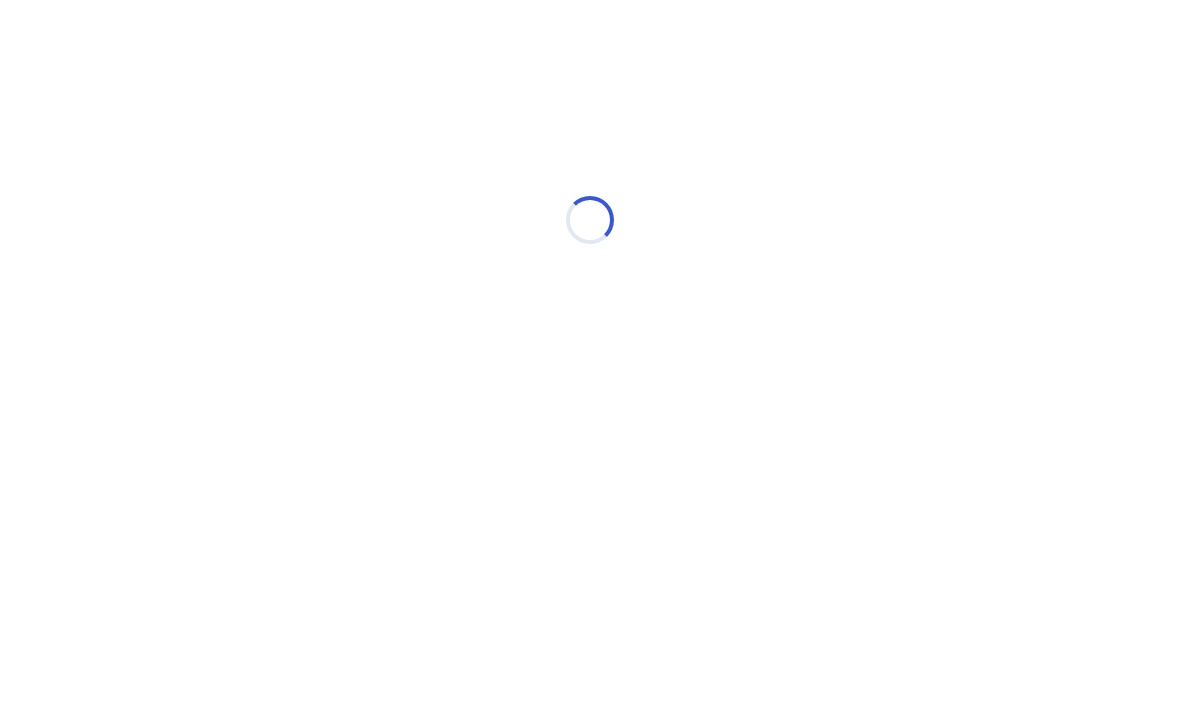 scroll, scrollTop: 0, scrollLeft: 0, axis: both 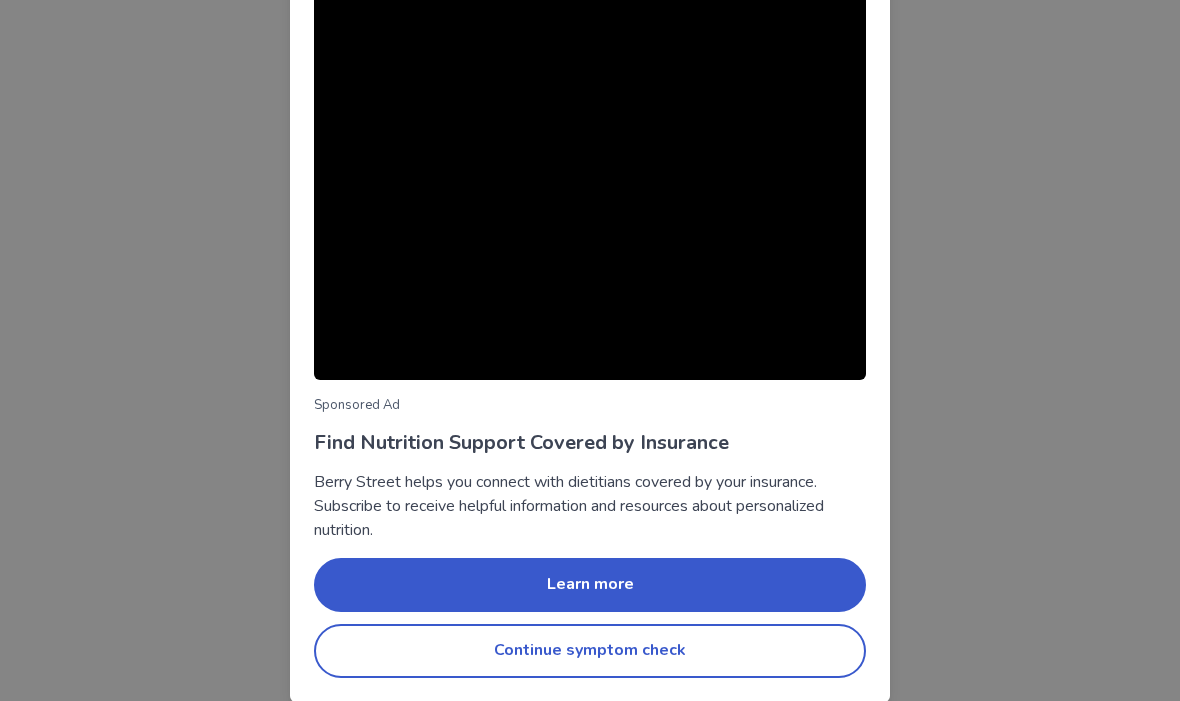 click on "Continue symptom check" at bounding box center (590, 651) 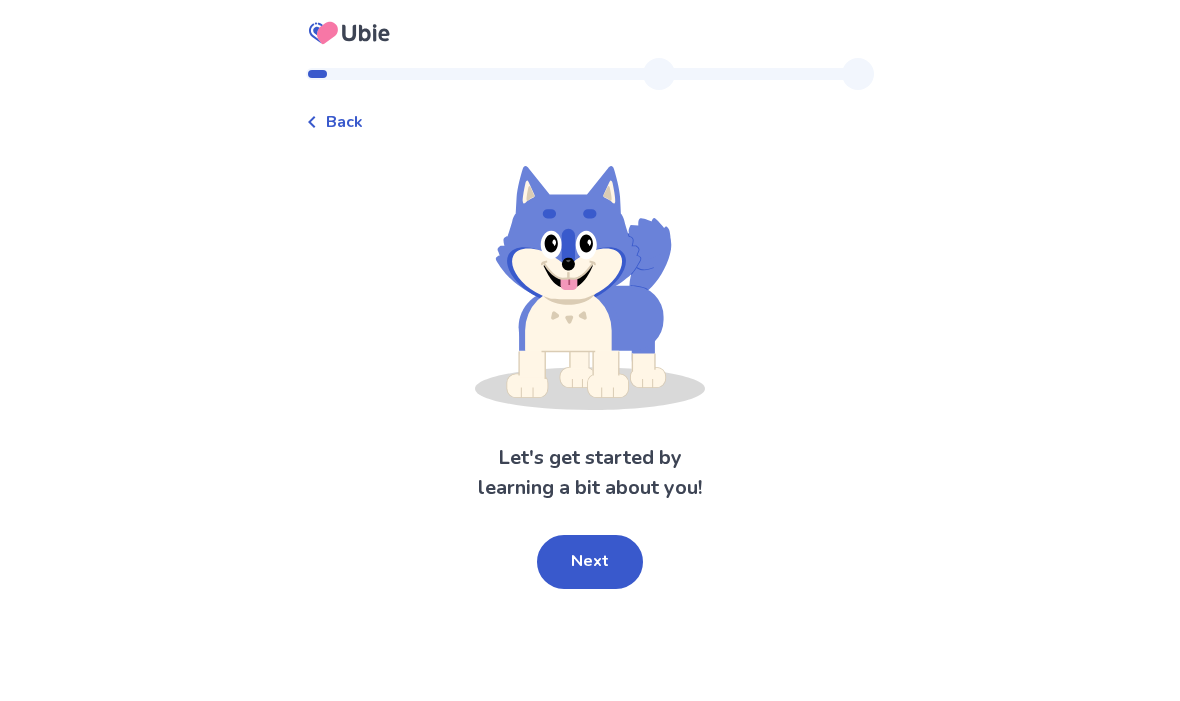 click on "Back" at bounding box center [344, 122] 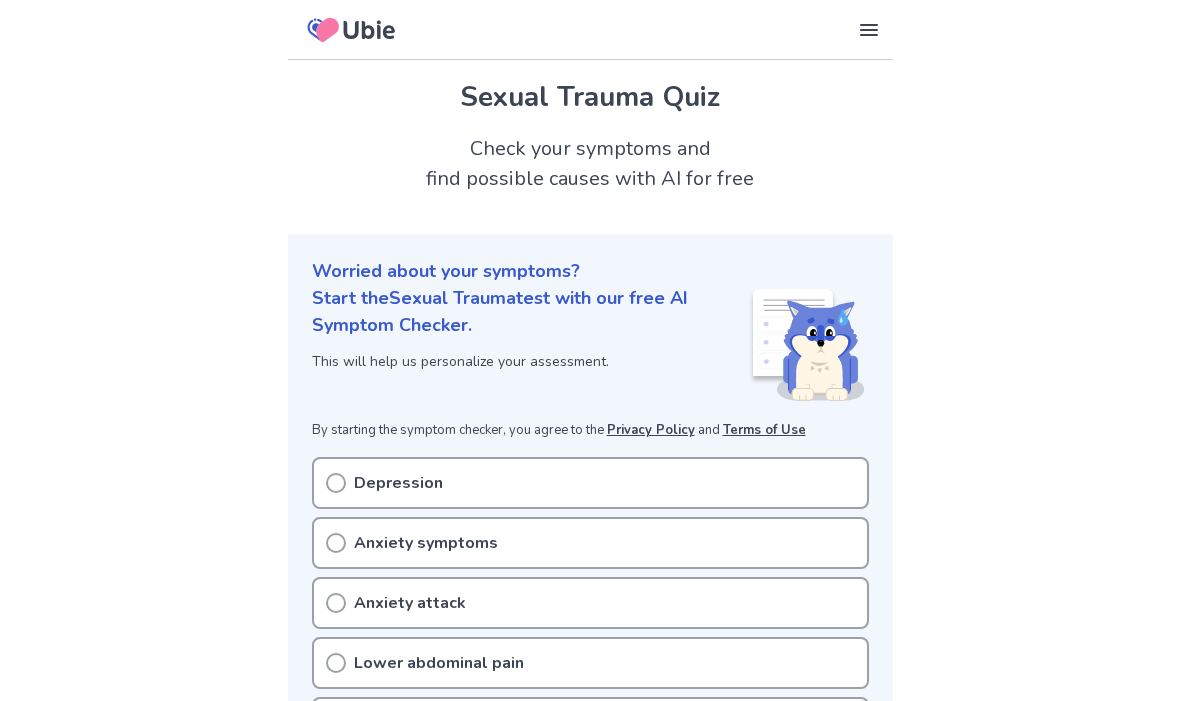 scroll, scrollTop: 104, scrollLeft: 0, axis: vertical 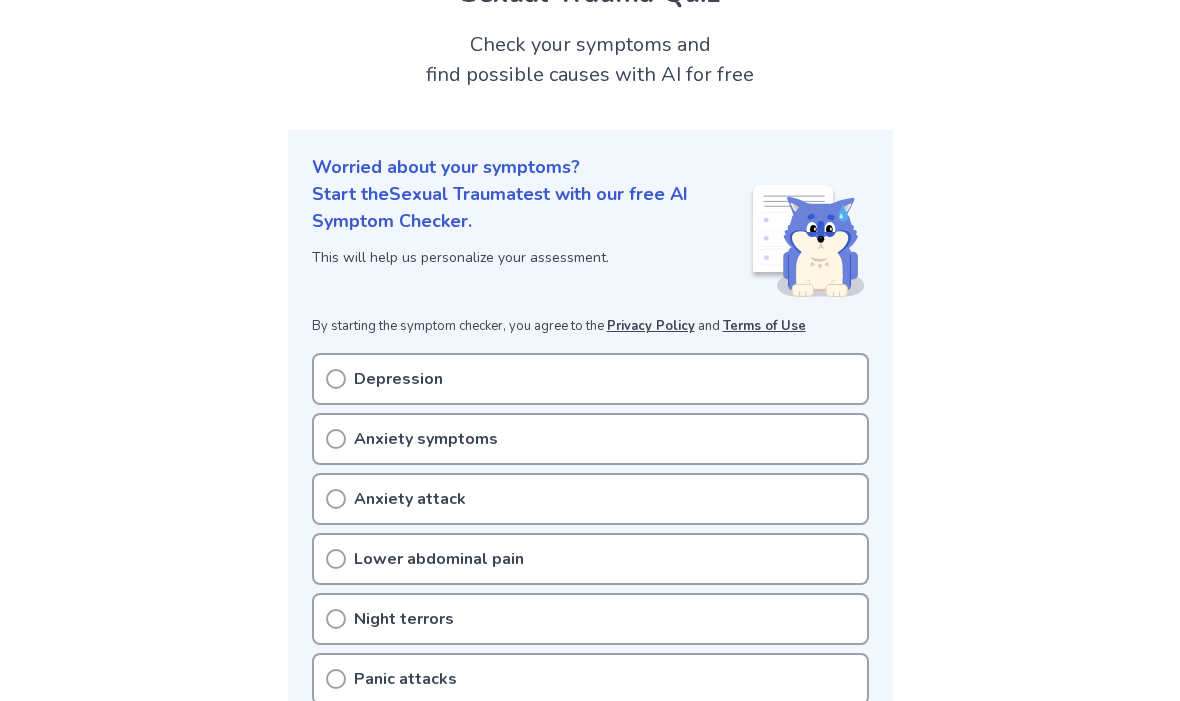 click on "Depression" at bounding box center [590, 379] 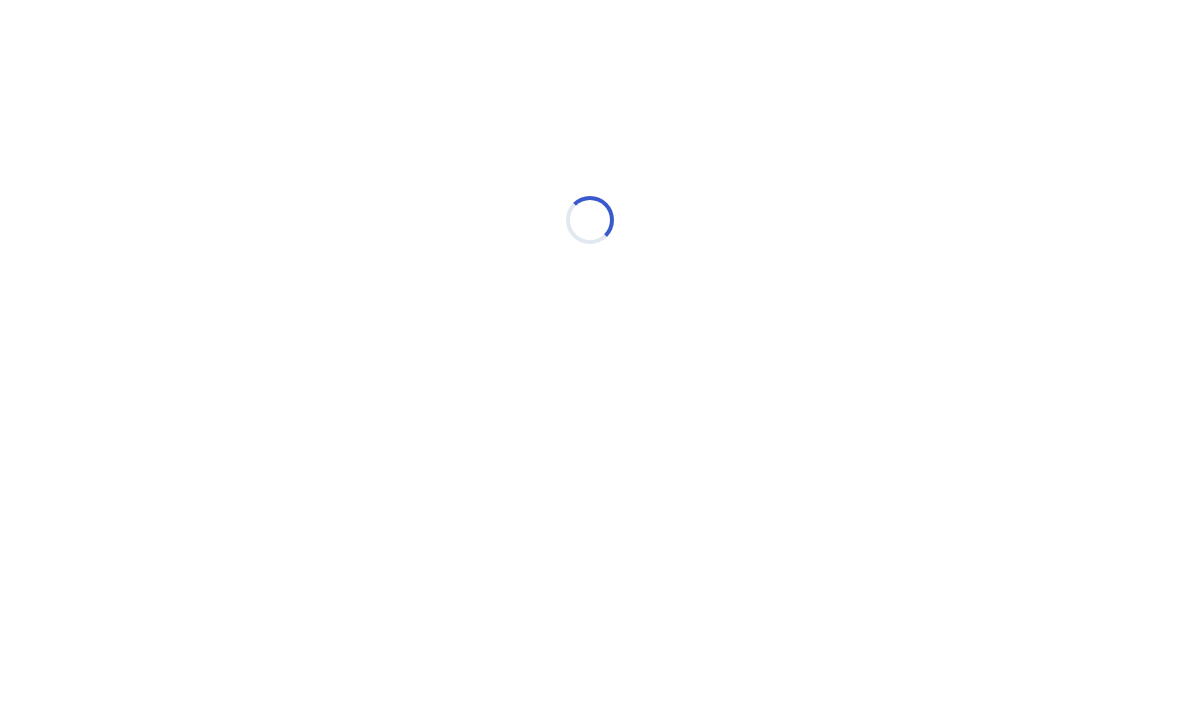 scroll, scrollTop: 0, scrollLeft: 0, axis: both 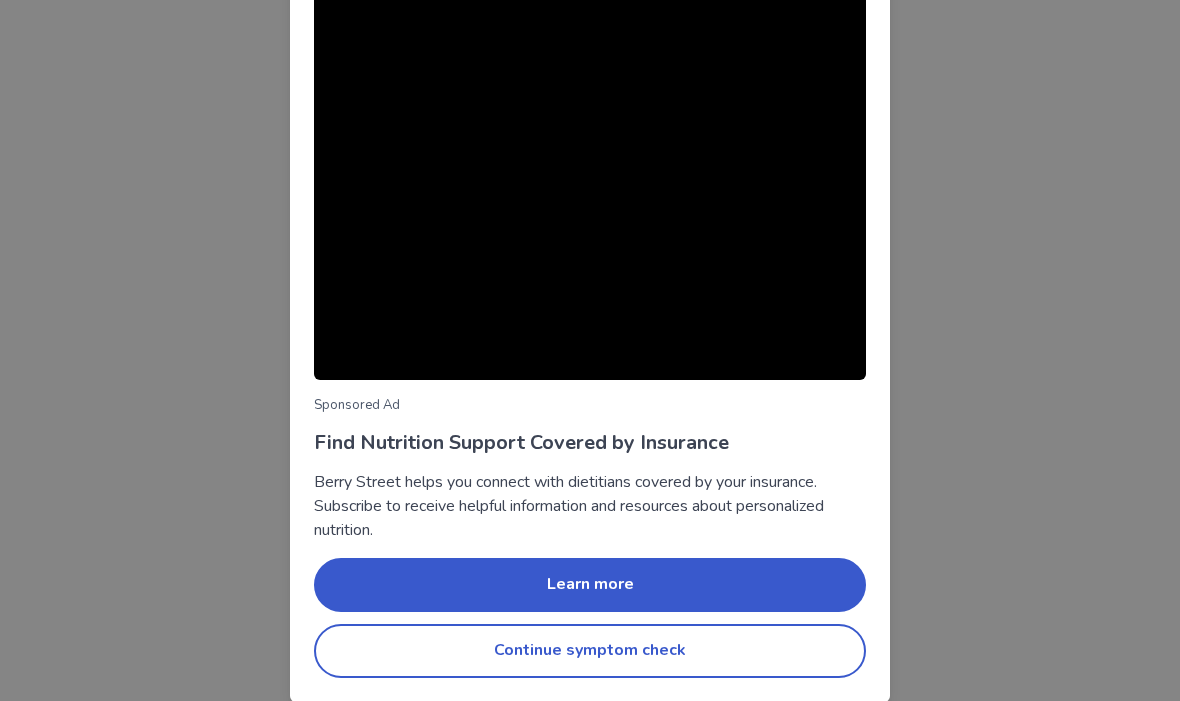 click on "Continue symptom check" at bounding box center [590, 651] 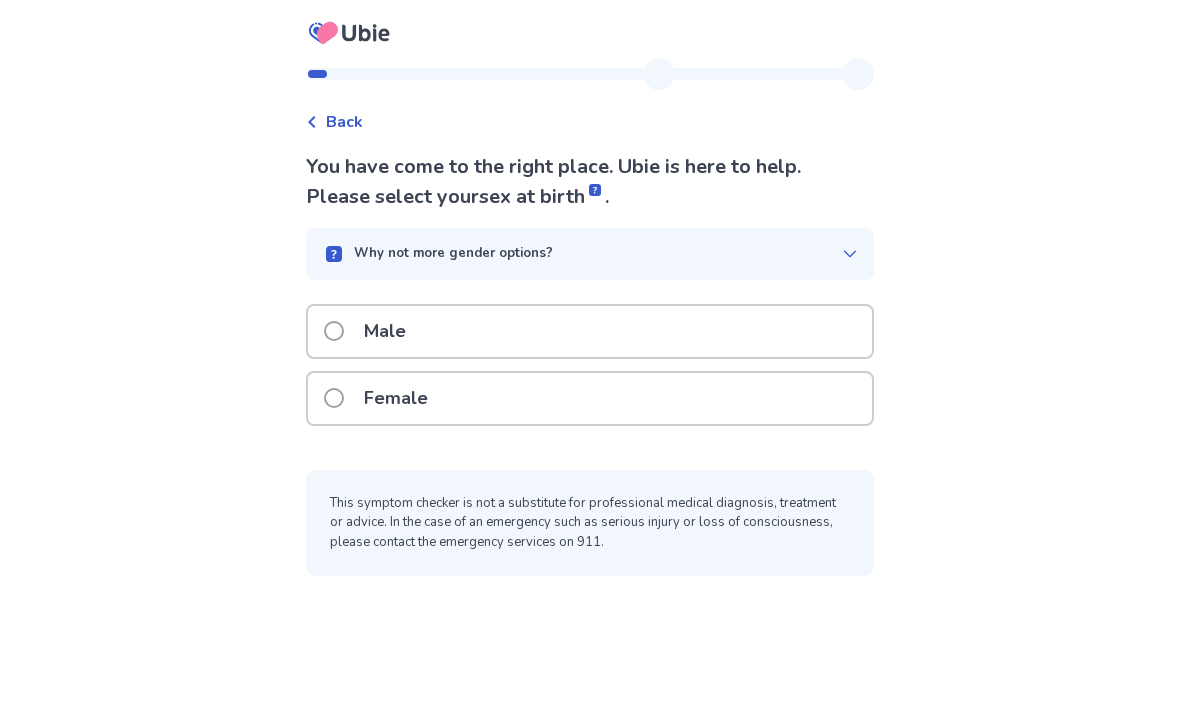 click on "Female" at bounding box center [590, 398] 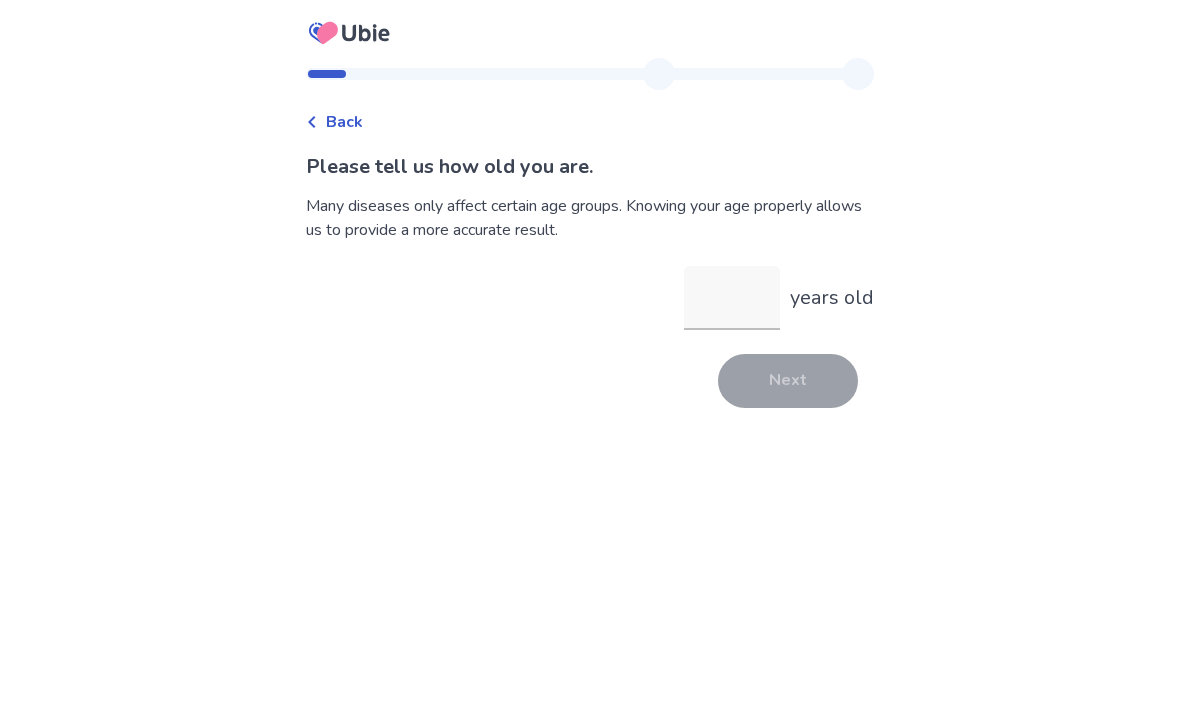 click on "years old" at bounding box center (732, 298) 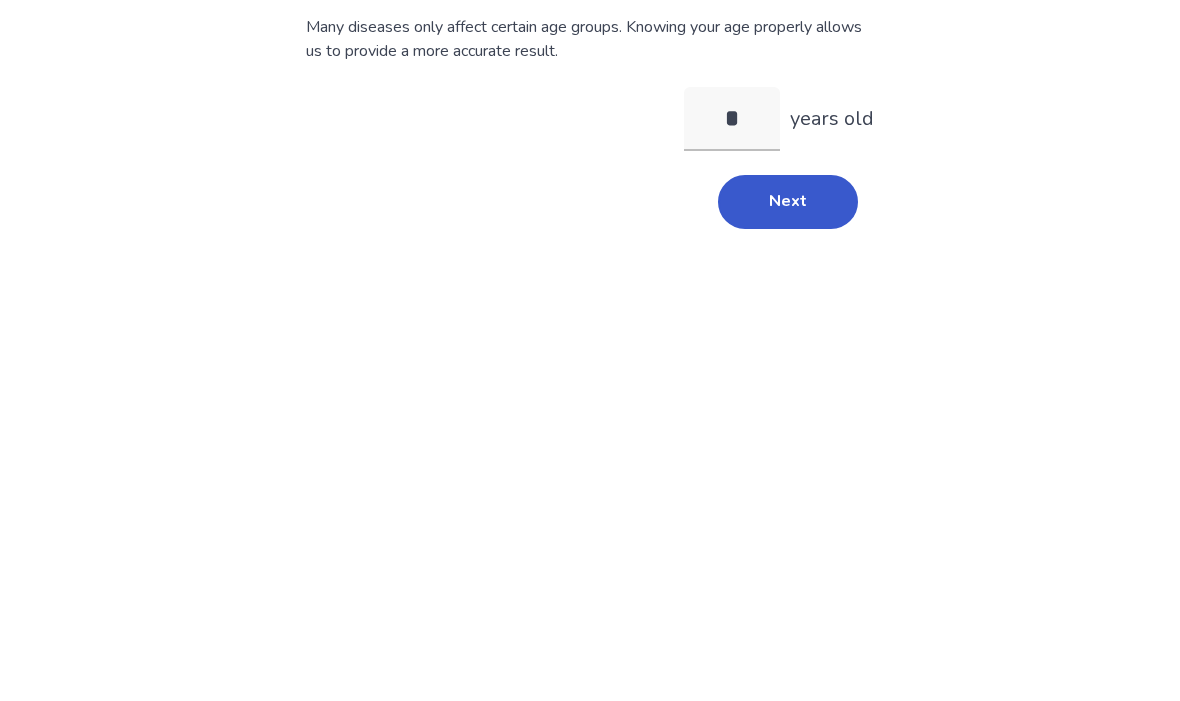 type on "**" 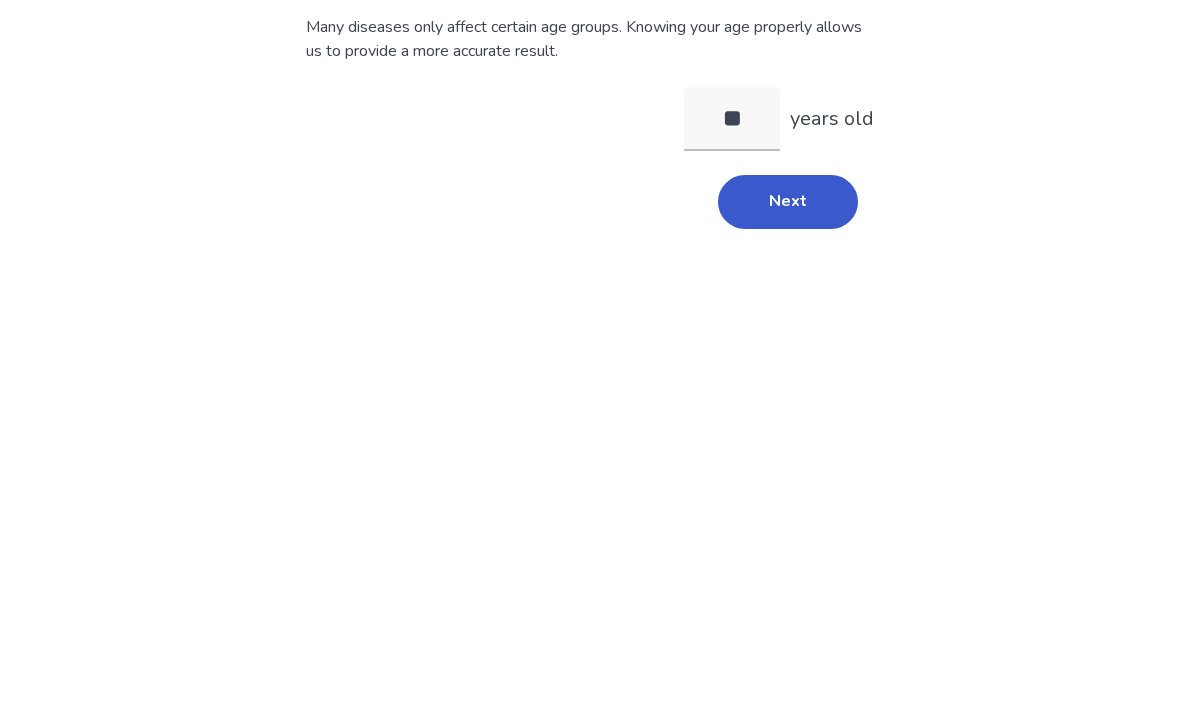 click on "Next" at bounding box center (788, 381) 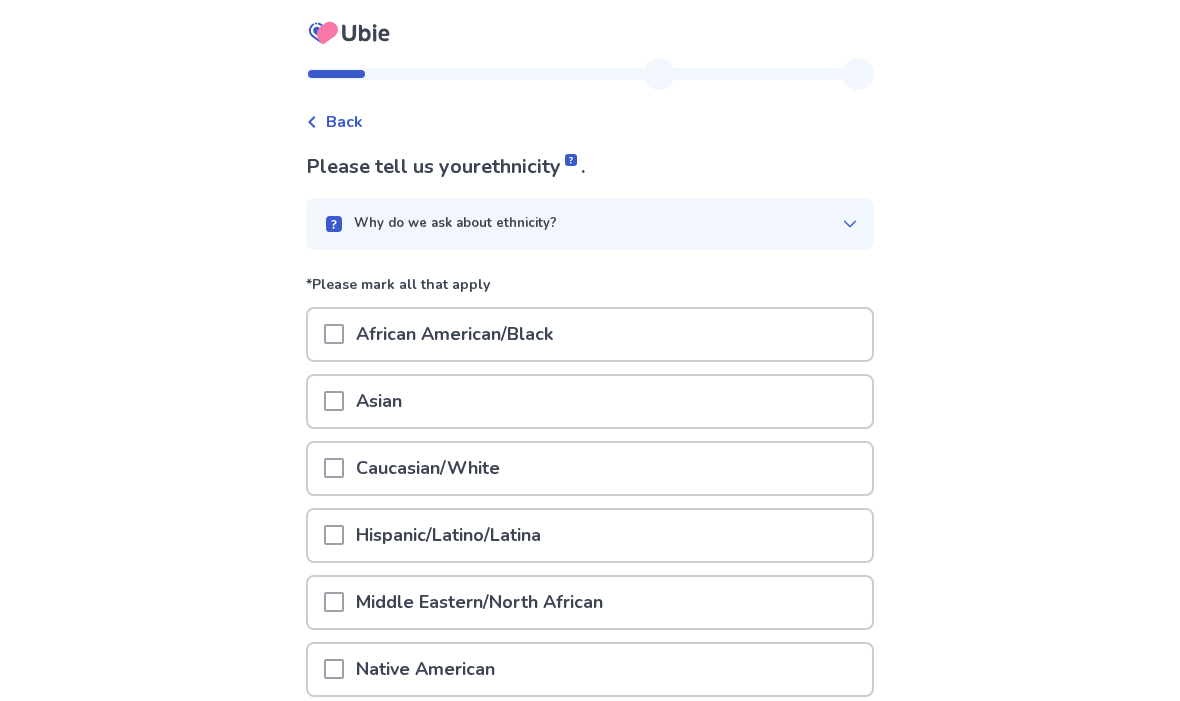 click on "African American/Black" at bounding box center (454, 334) 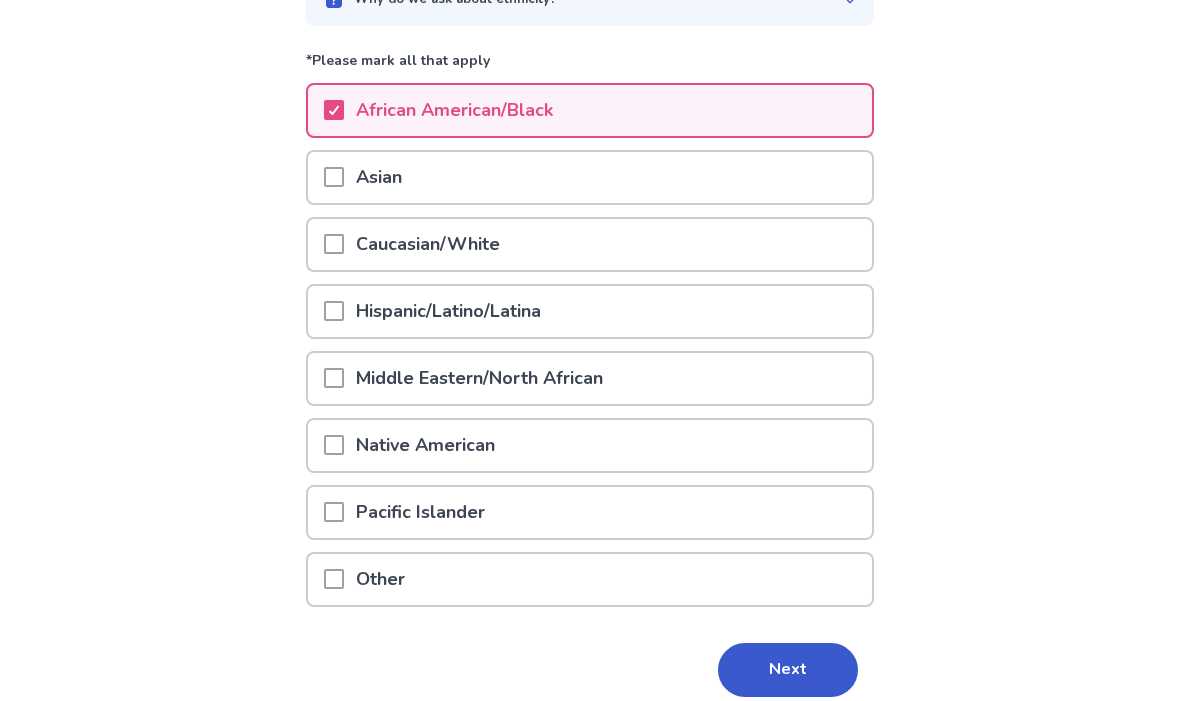 scroll, scrollTop: 232, scrollLeft: 0, axis: vertical 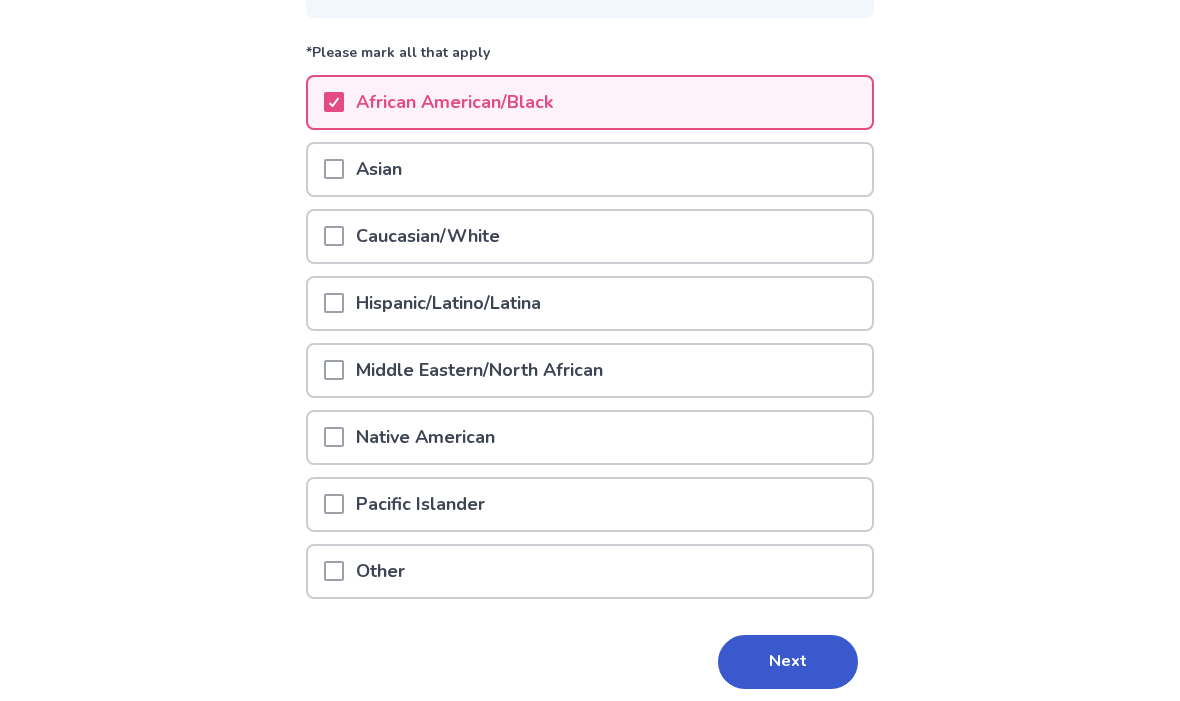 click on "Next" at bounding box center [788, 662] 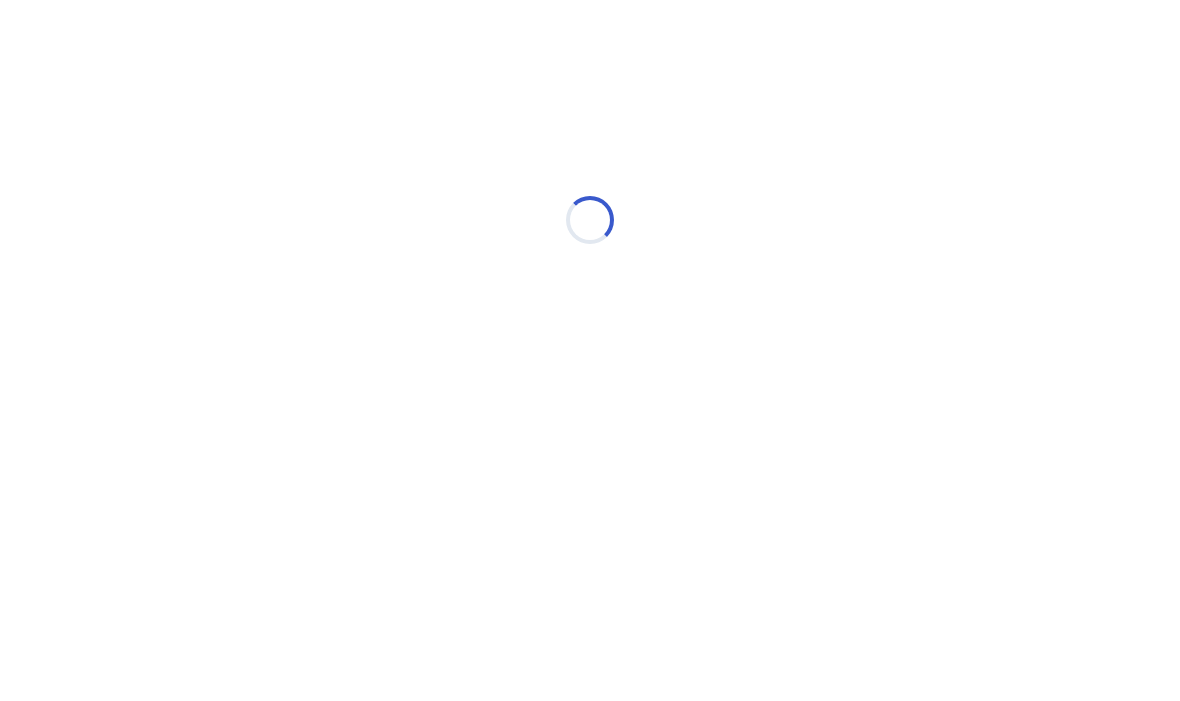 scroll, scrollTop: 0, scrollLeft: 0, axis: both 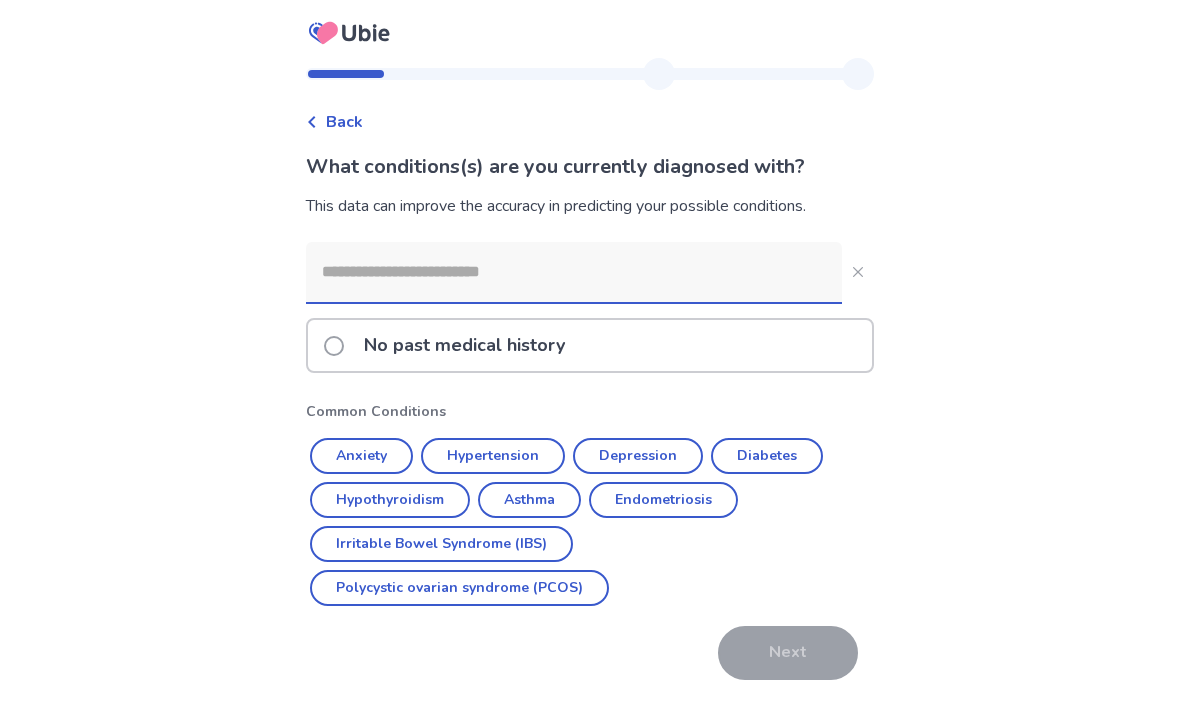 click on "Anxiety" at bounding box center (361, 456) 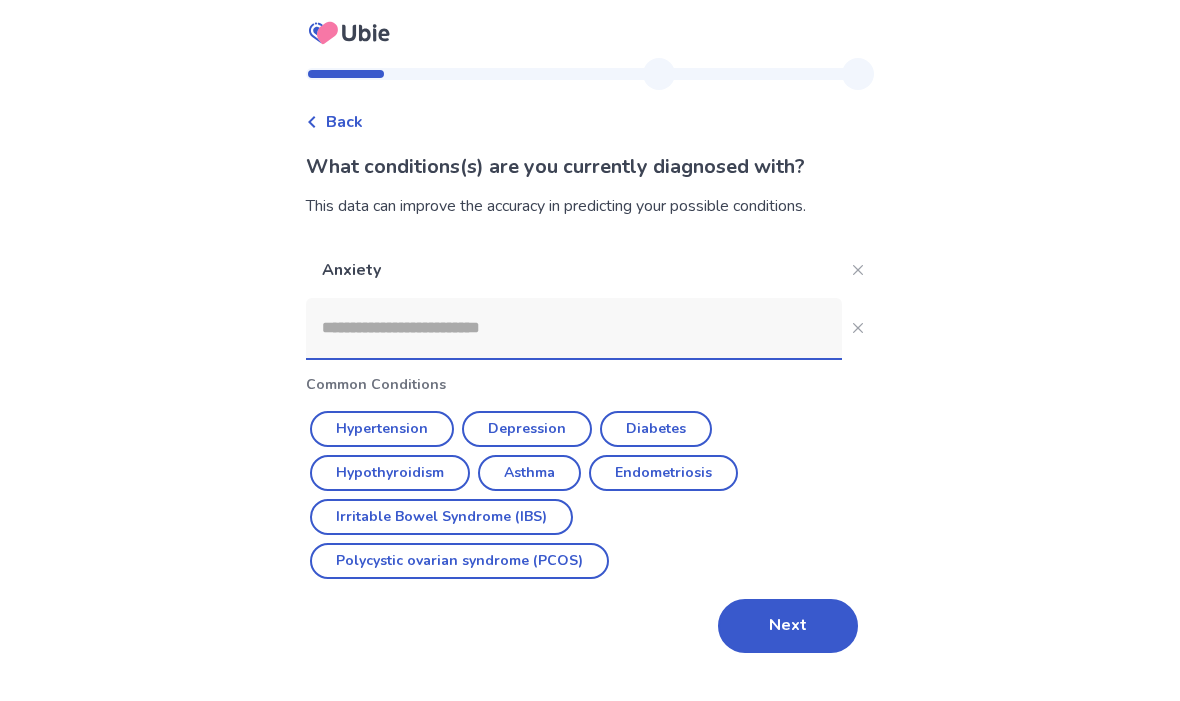 click on "Depression" at bounding box center (527, 429) 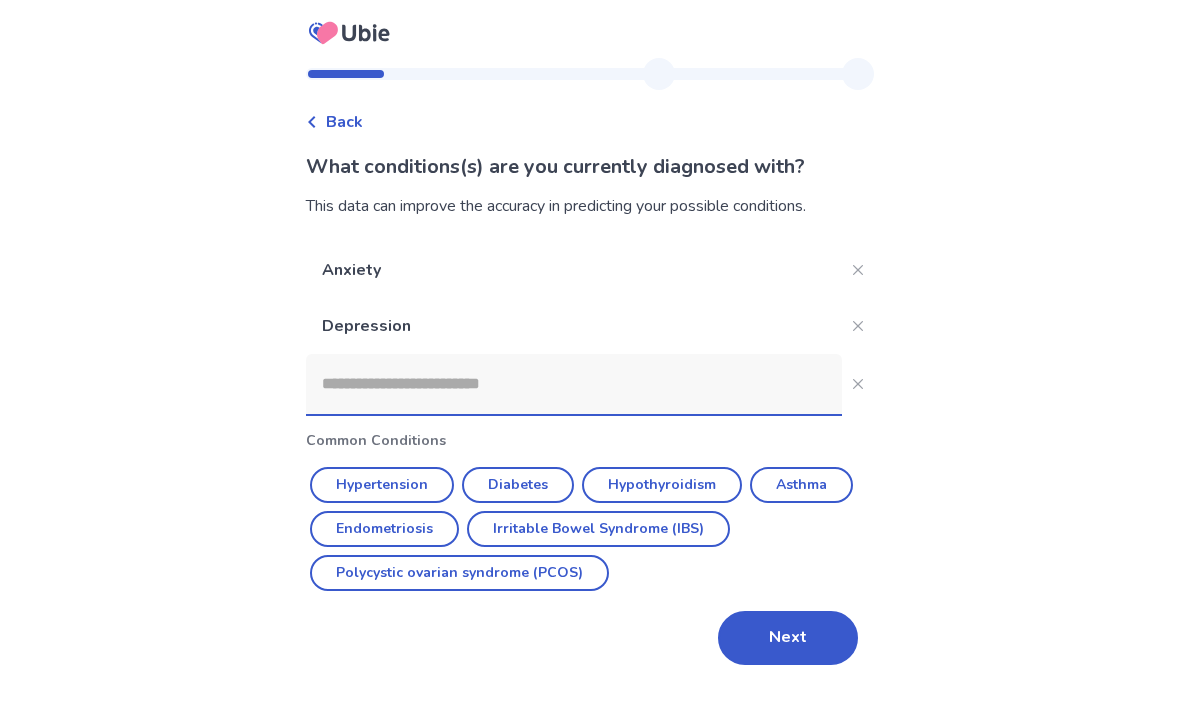 click on "Next" at bounding box center [788, 638] 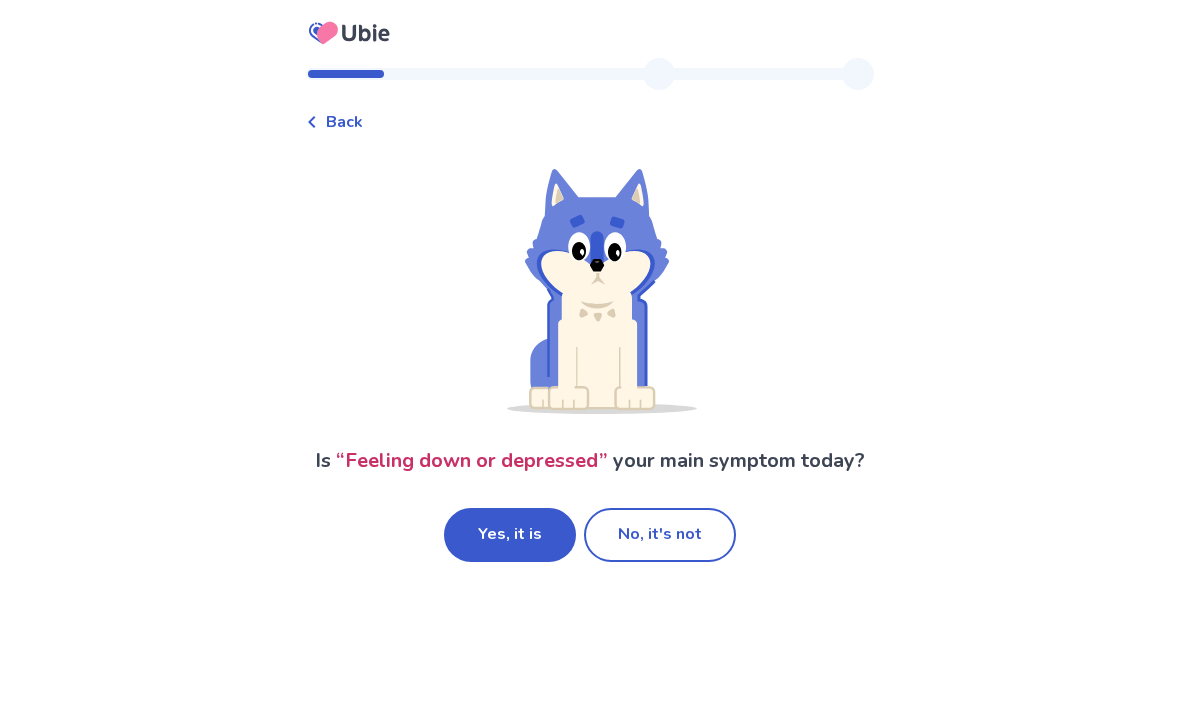click on "Yes, it is" at bounding box center (510, 535) 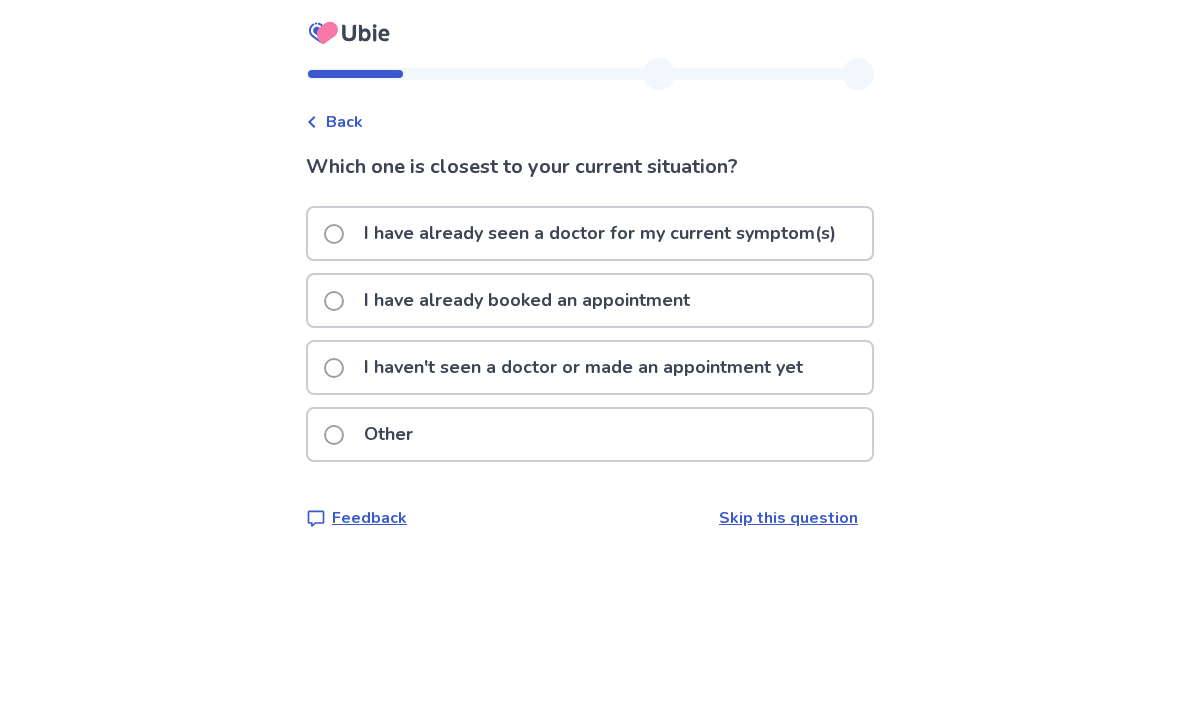 click on "Other" at bounding box center [590, 434] 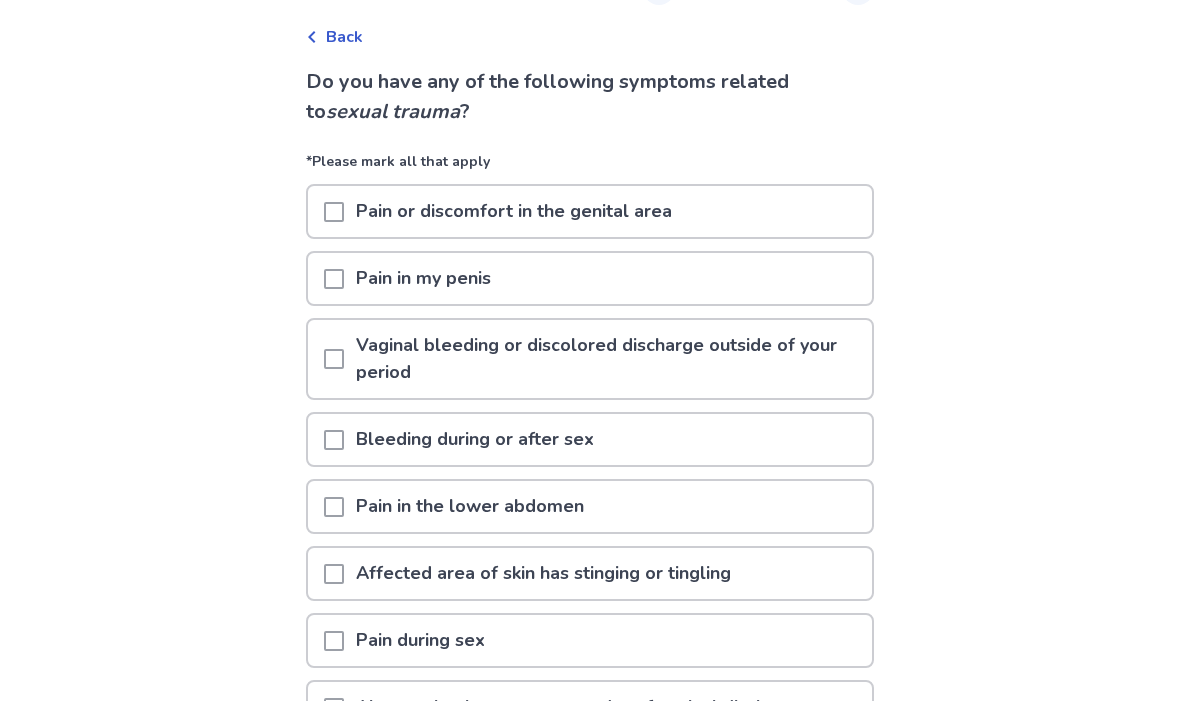 scroll, scrollTop: 80, scrollLeft: 0, axis: vertical 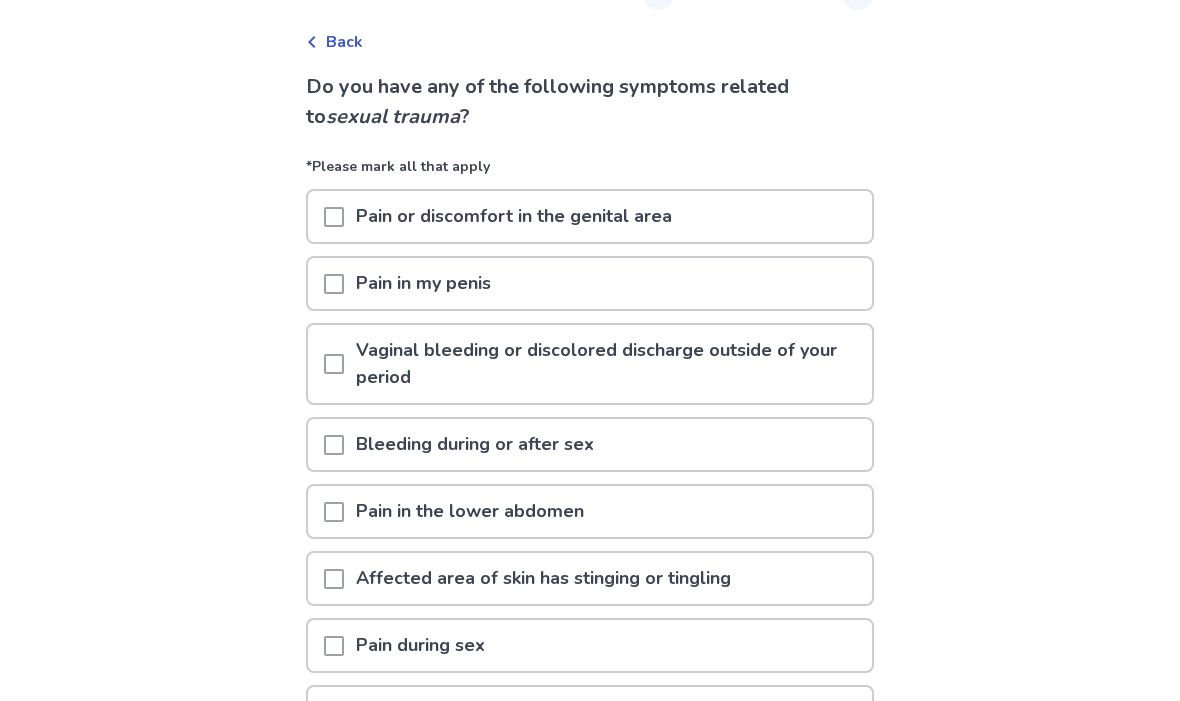 click on "Pain or discomfort in the genital area" at bounding box center (590, 216) 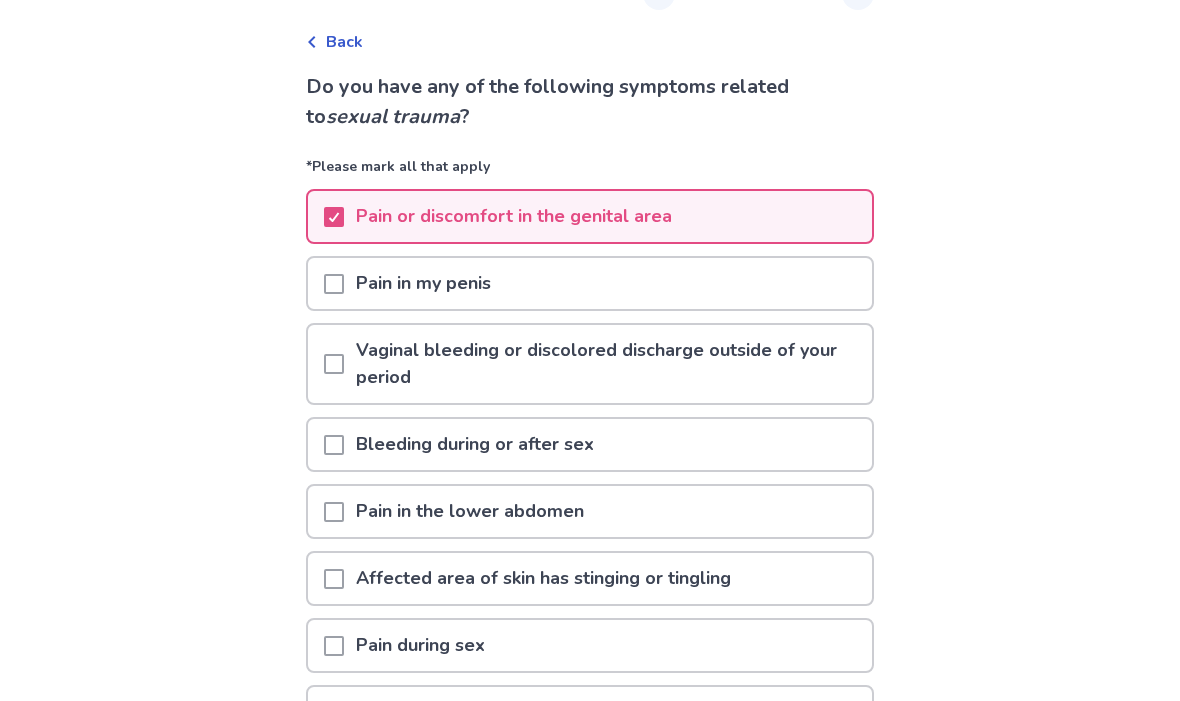 click on "Vaginal bleeding or discolored discharge outside of your period" at bounding box center (608, 364) 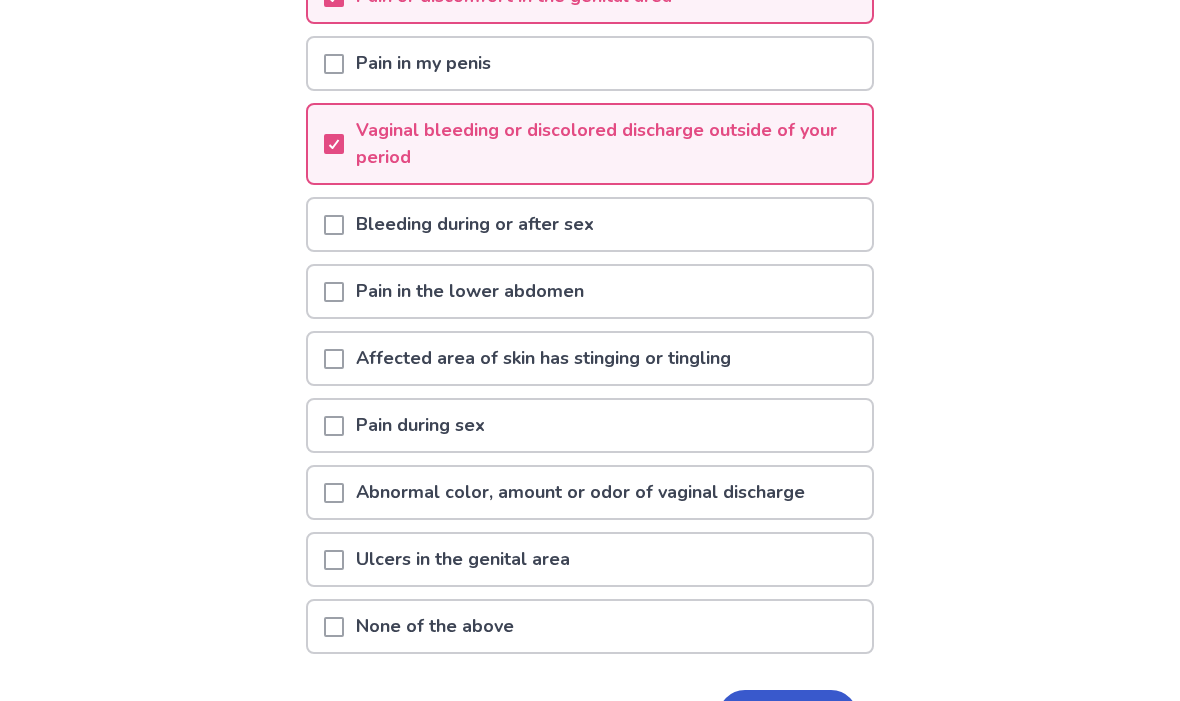 scroll, scrollTop: 300, scrollLeft: 0, axis: vertical 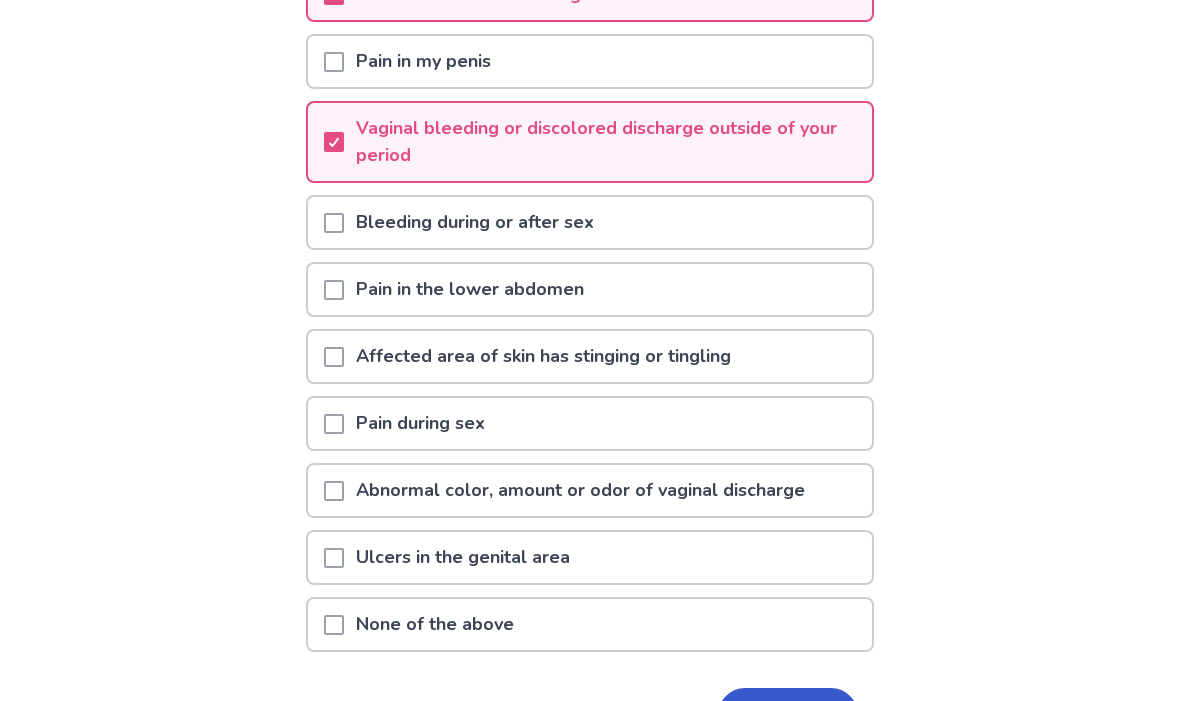 click on "Affected area of skin has stinging or tingling" at bounding box center [543, 357] 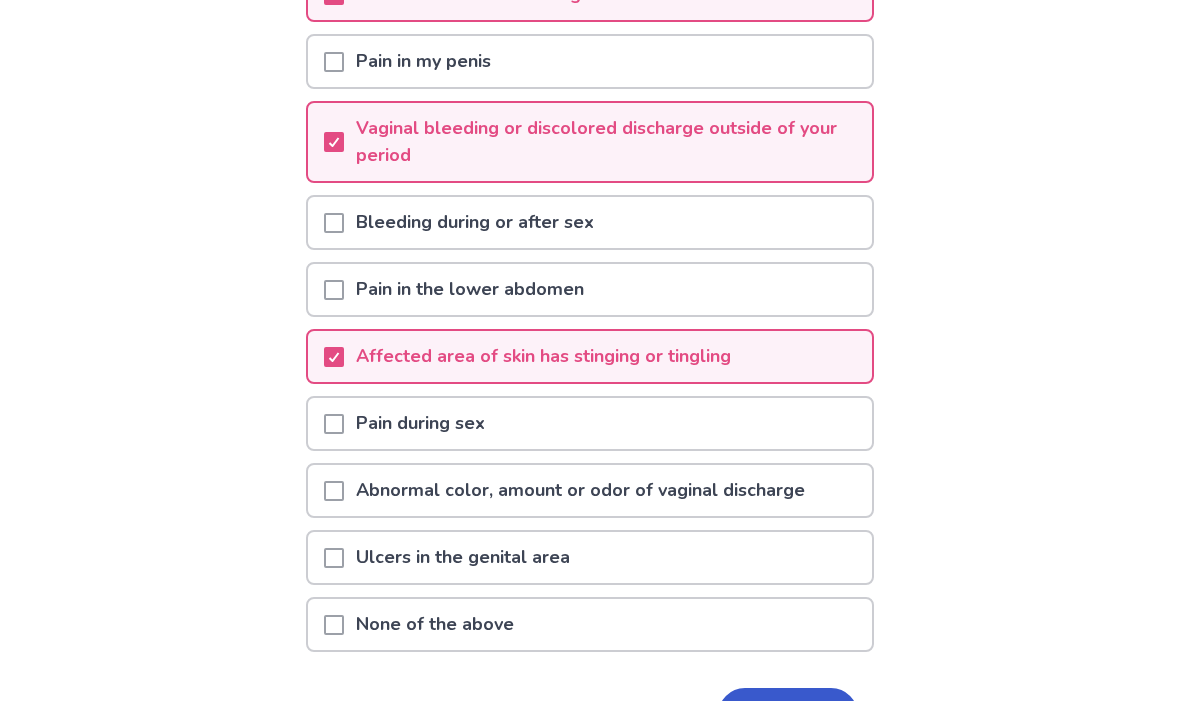 scroll, scrollTop: 302, scrollLeft: 0, axis: vertical 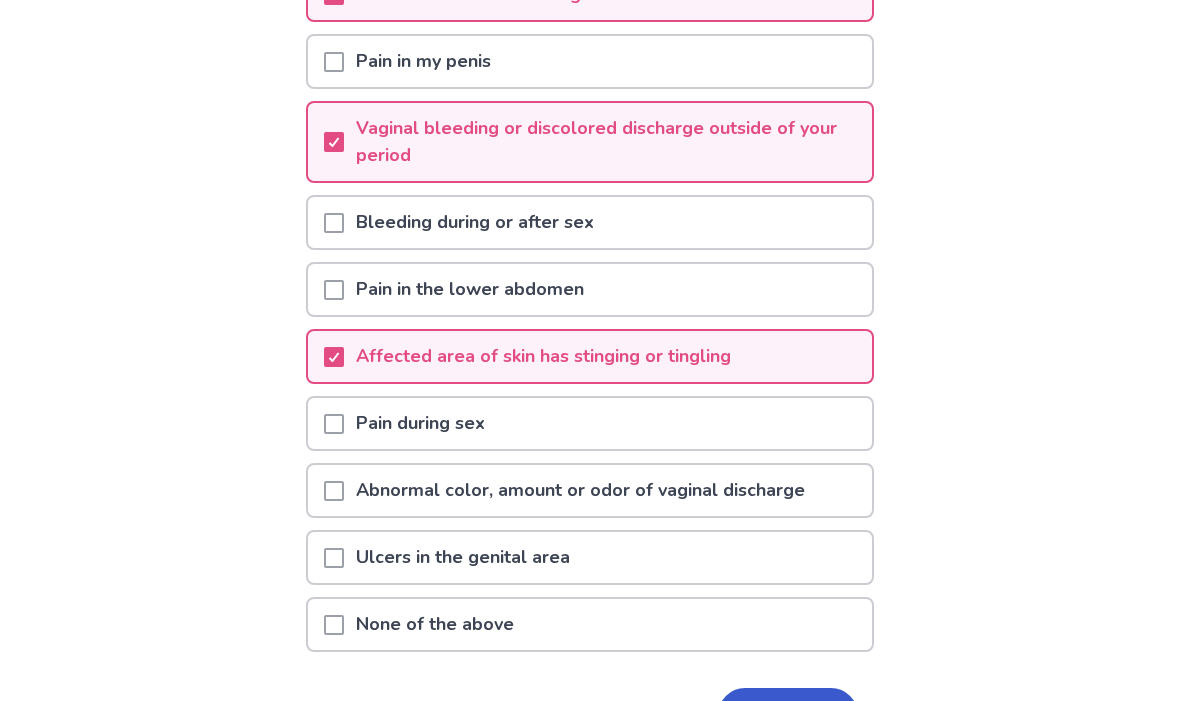 click on "Abnormal color, amount or odor of vaginal discharge" at bounding box center [590, 490] 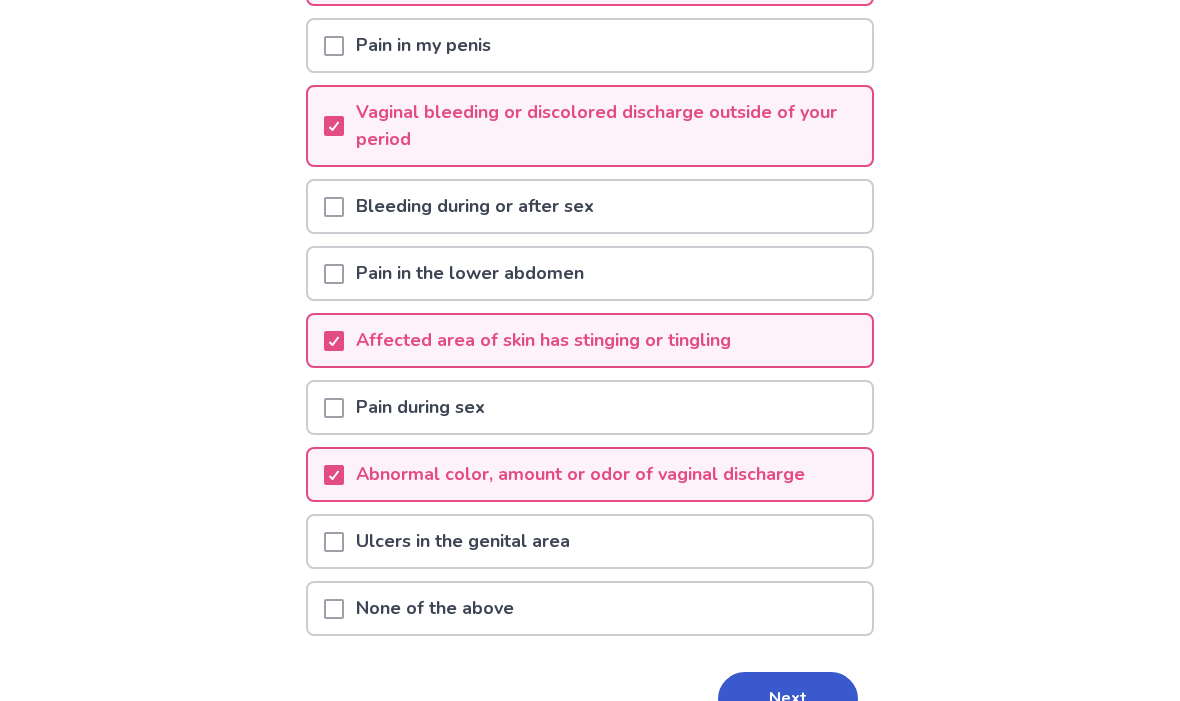 scroll, scrollTop: 356, scrollLeft: 0, axis: vertical 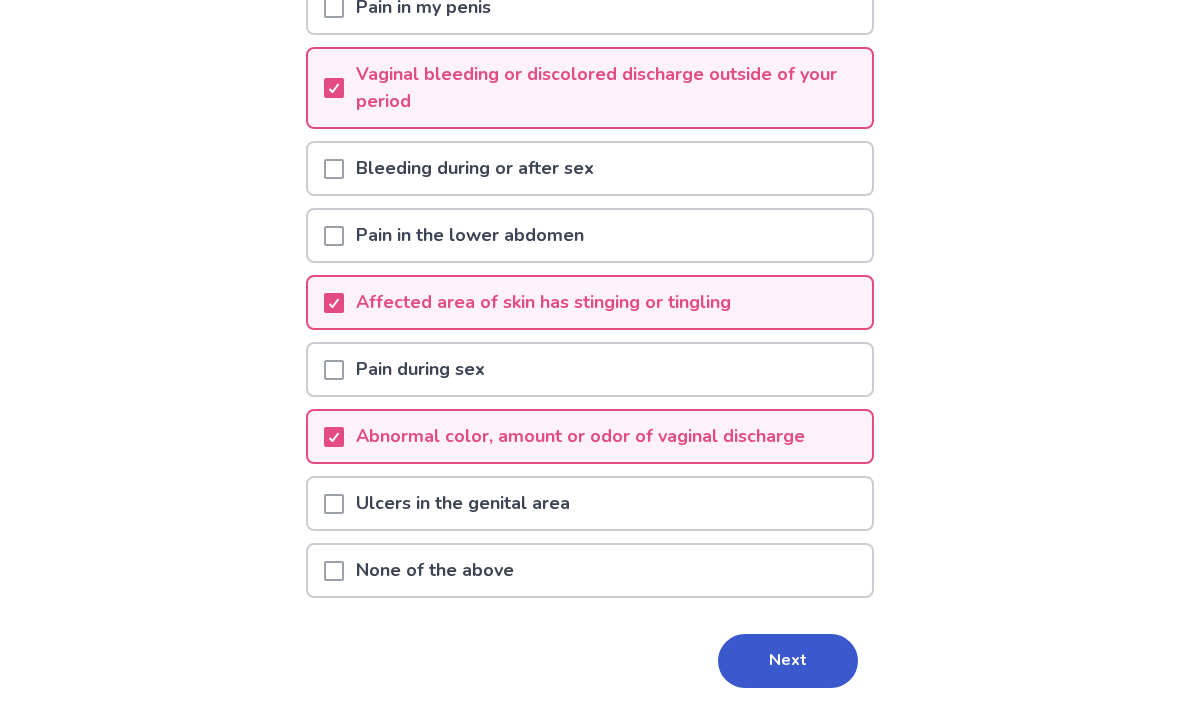 click on "Next" at bounding box center [788, 661] 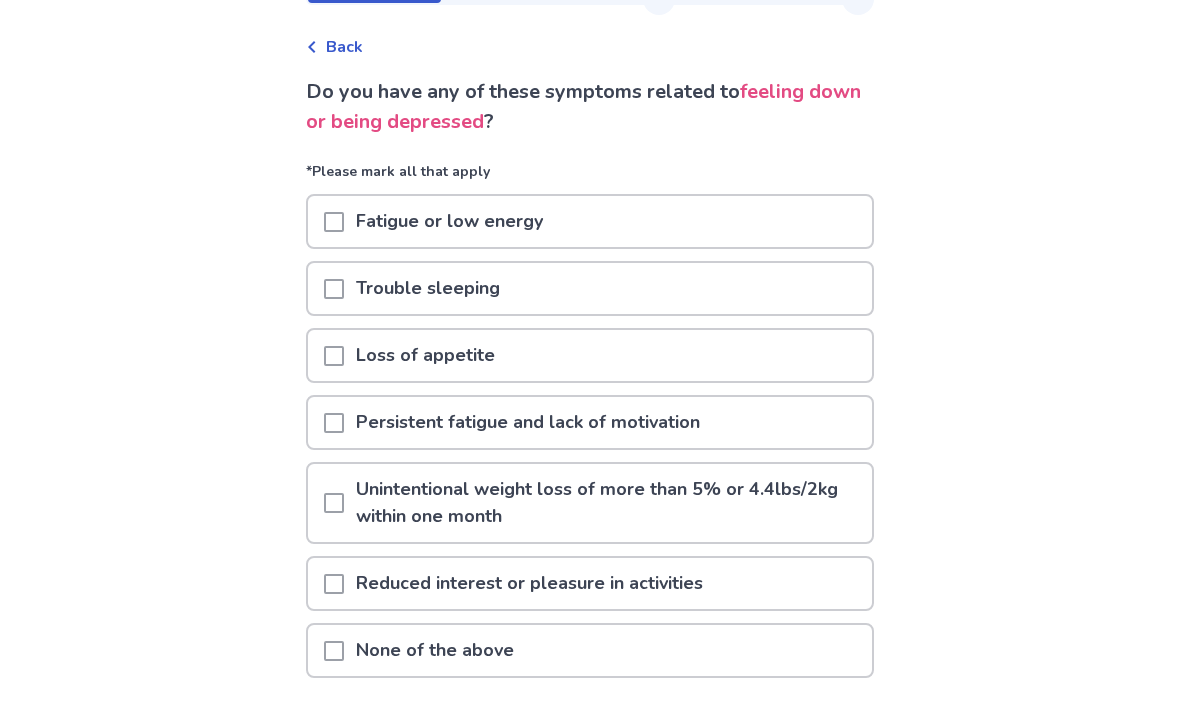 click on "Fatigue or low energy" at bounding box center [590, 222] 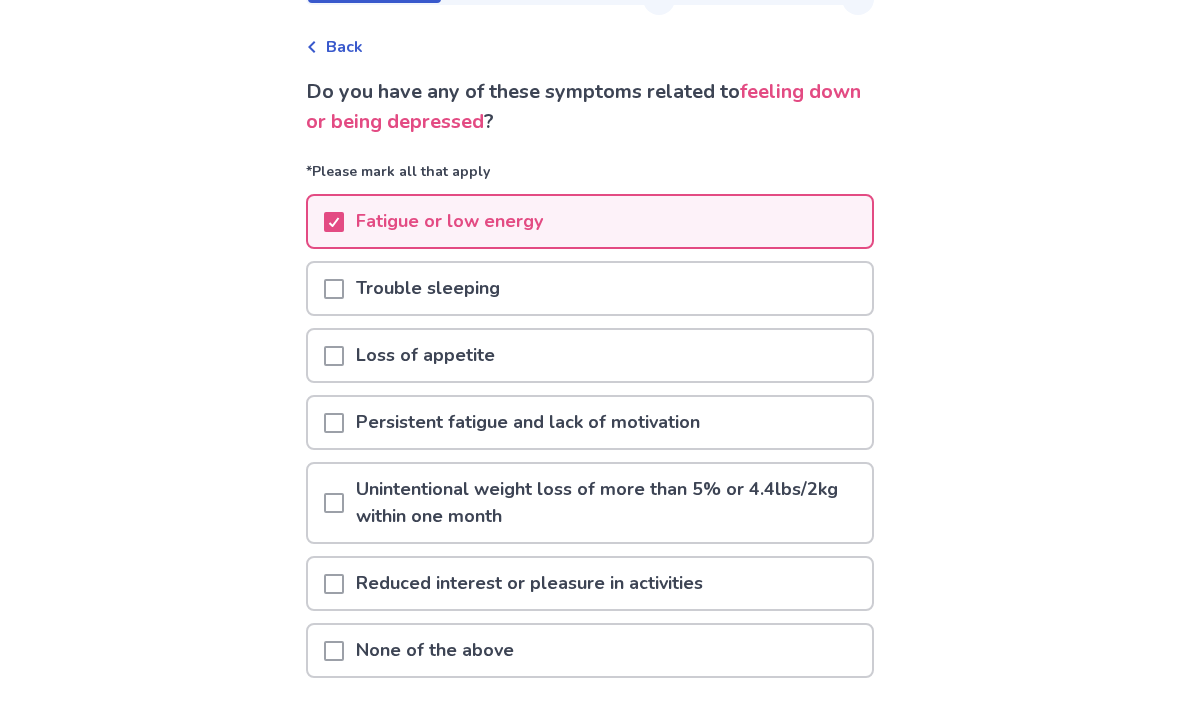 click on "Trouble sleeping" at bounding box center (590, 288) 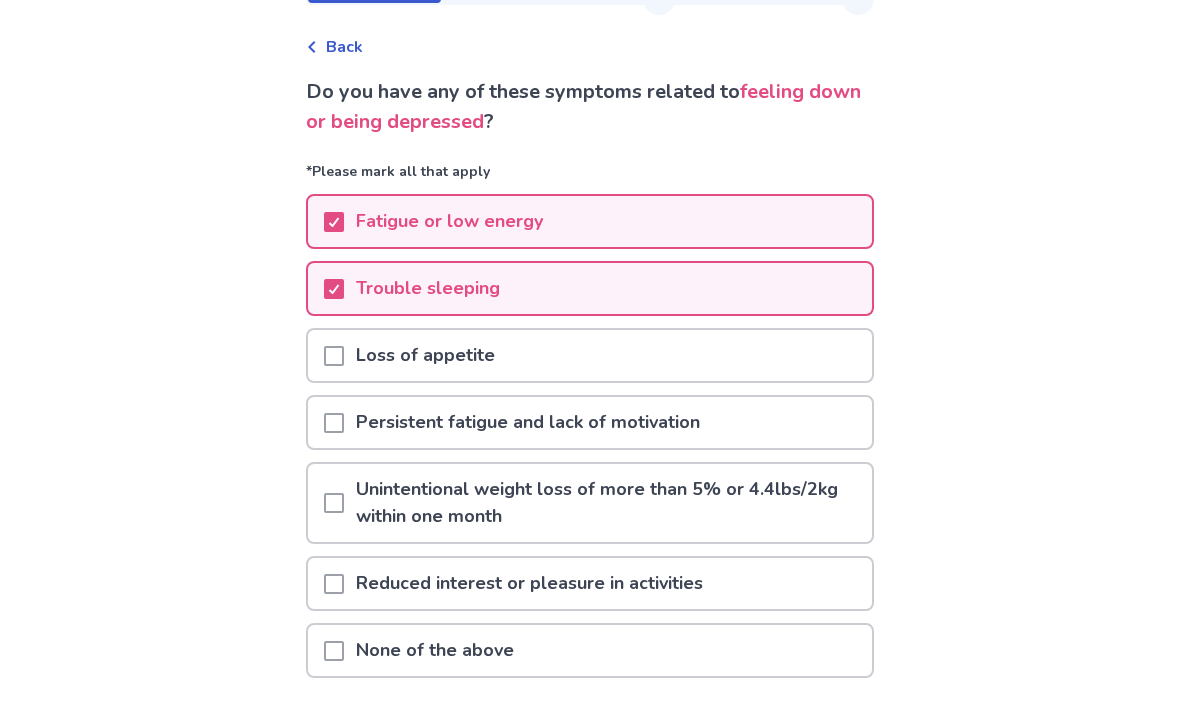 click on "Loss of appetite" at bounding box center [590, 355] 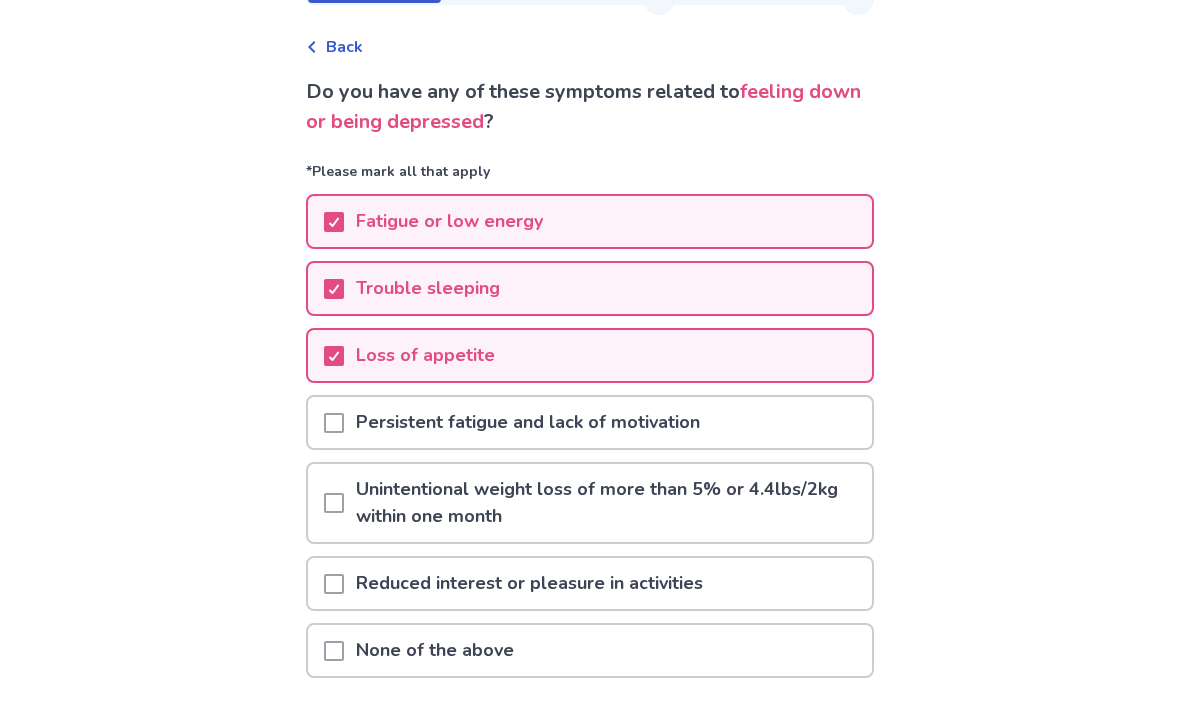 click on "Persistent fatigue and lack of motivation" at bounding box center [590, 422] 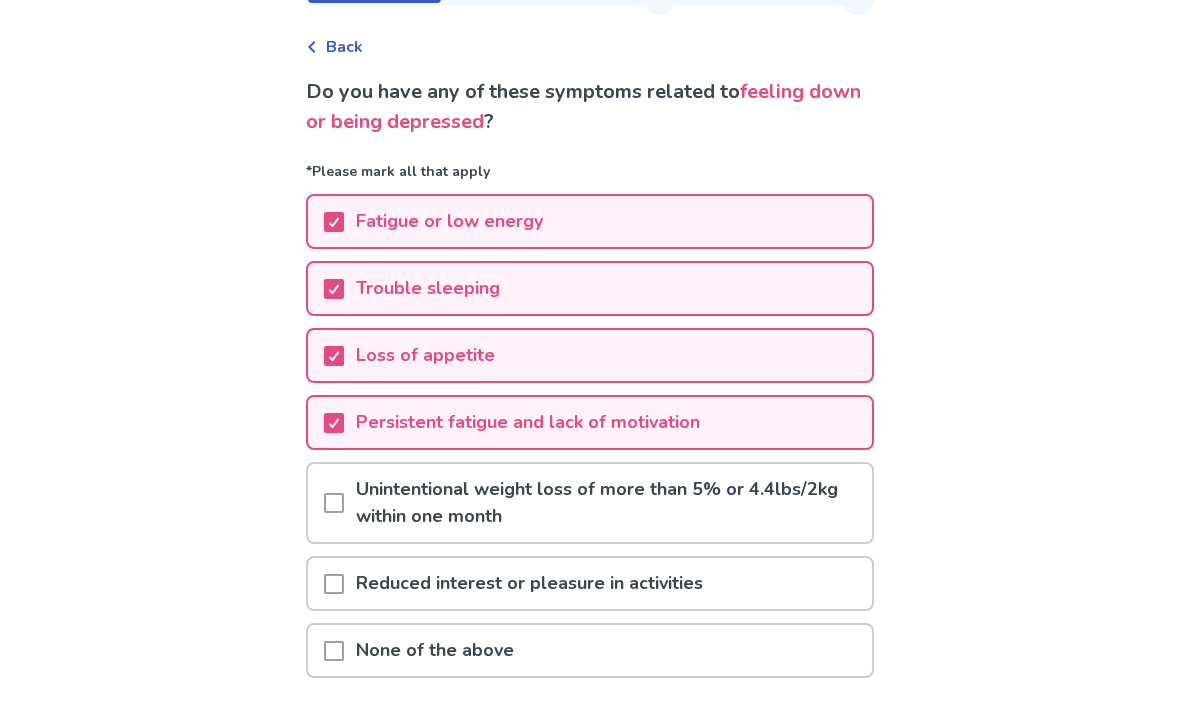 click on "Unintentional weight loss of more than 5% or 4.4lbs/2kg within one month" at bounding box center [608, 503] 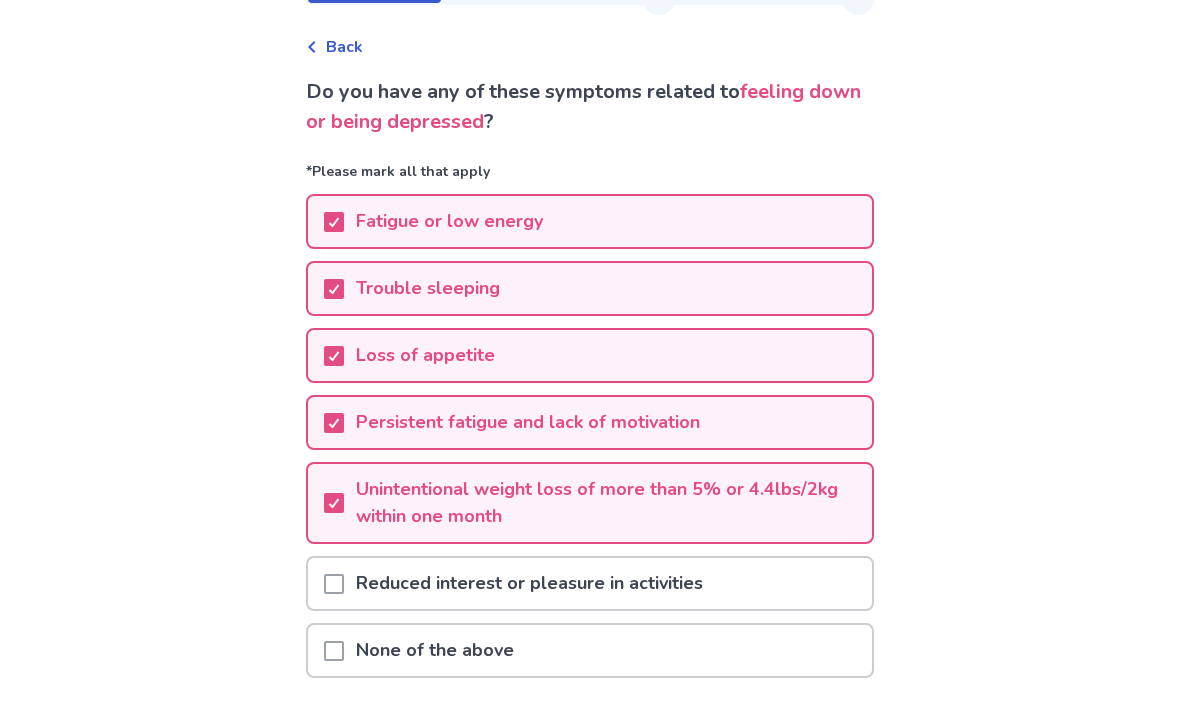 click on "Reduced interest or pleasure in activities" at bounding box center [590, 583] 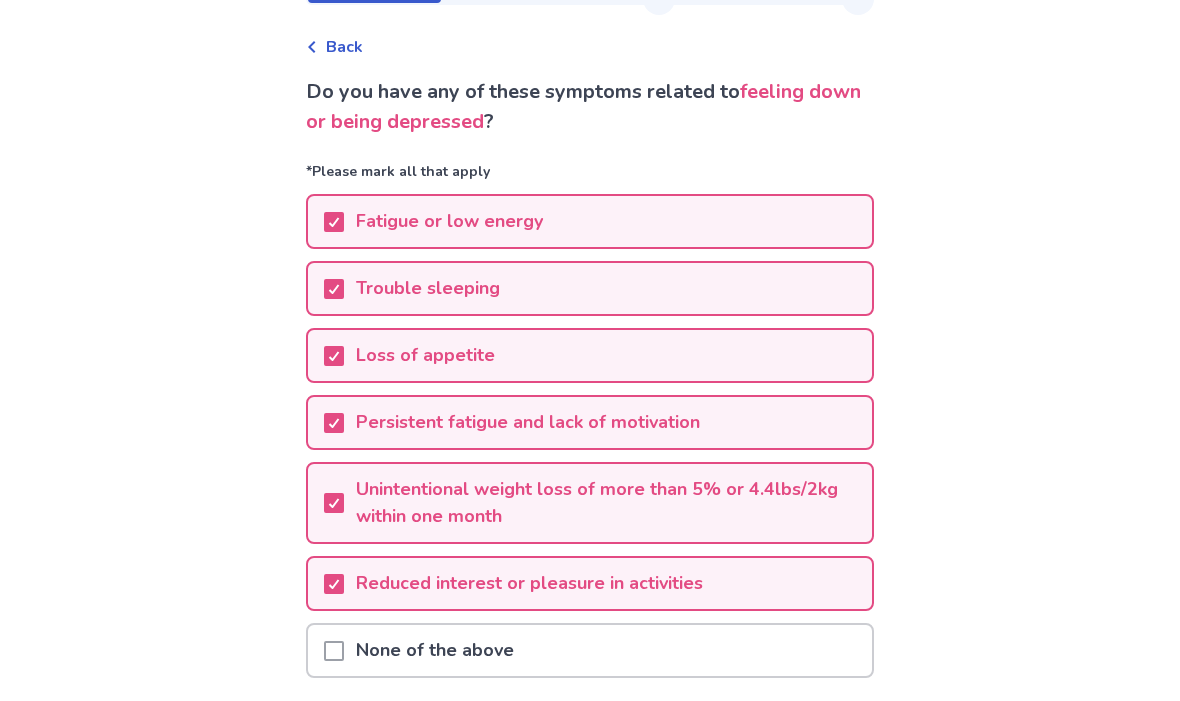 scroll, scrollTop: 155, scrollLeft: 0, axis: vertical 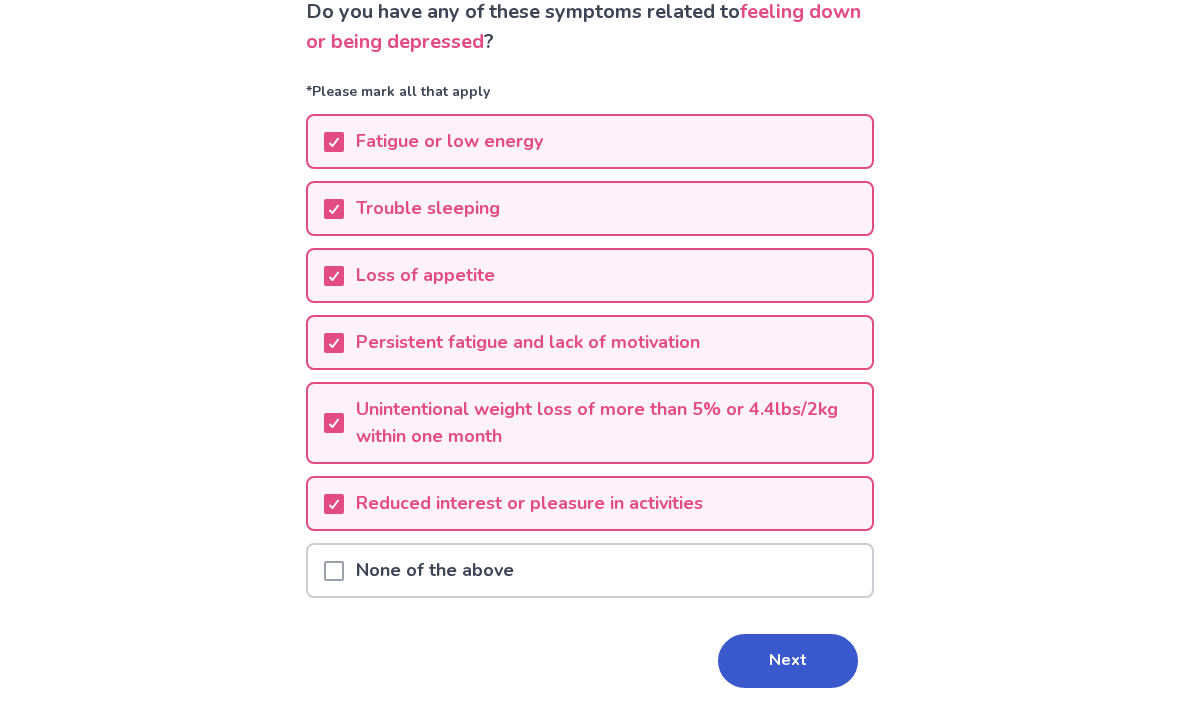 click on "Next" at bounding box center (788, 661) 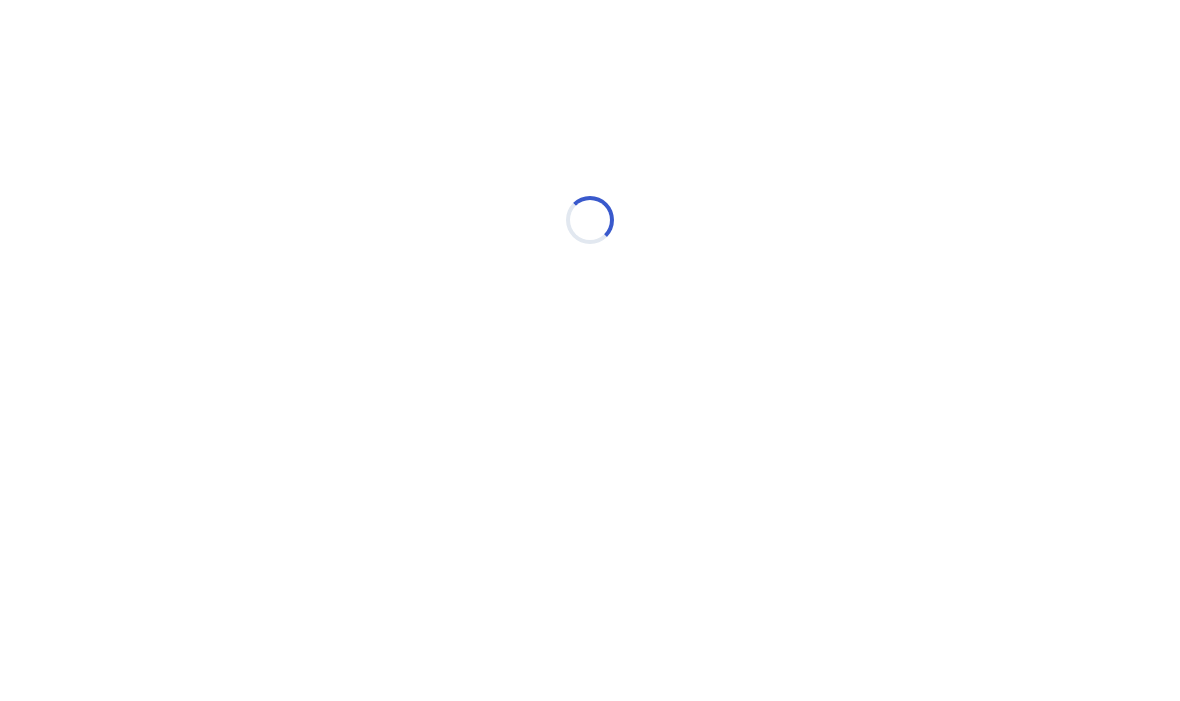 select on "*" 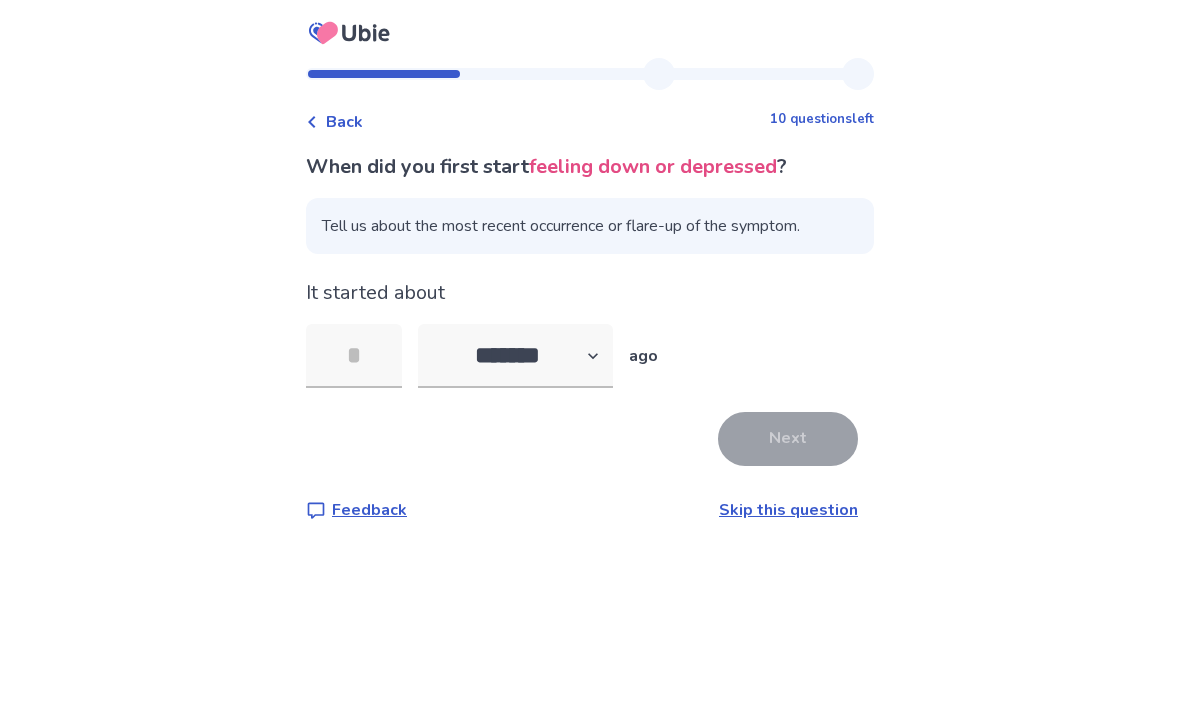 click at bounding box center (354, 356) 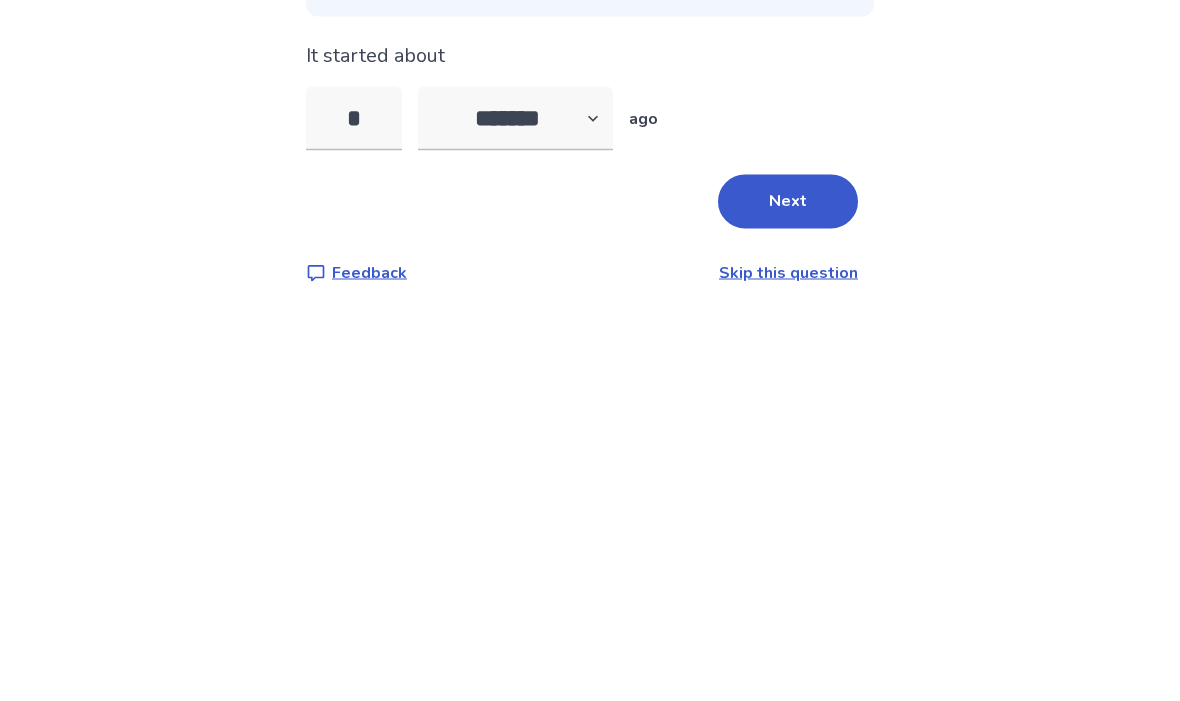 type on "*" 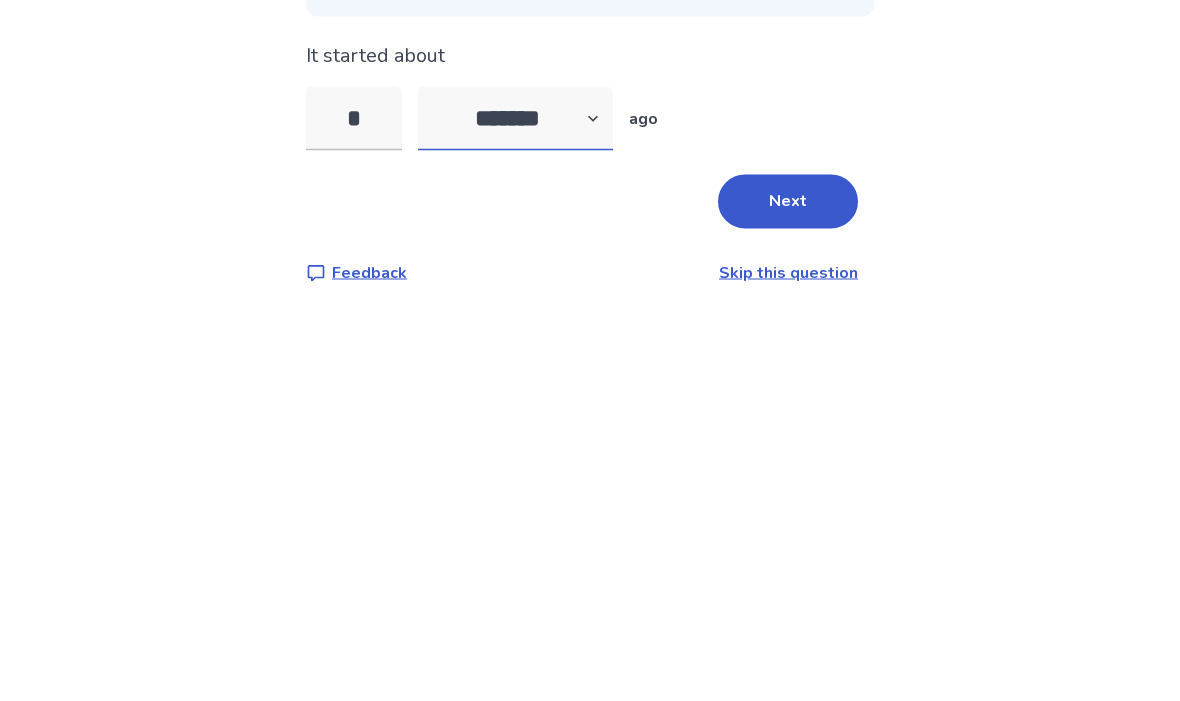 click on "******* ****** ******* ******** *******" at bounding box center [515, 356] 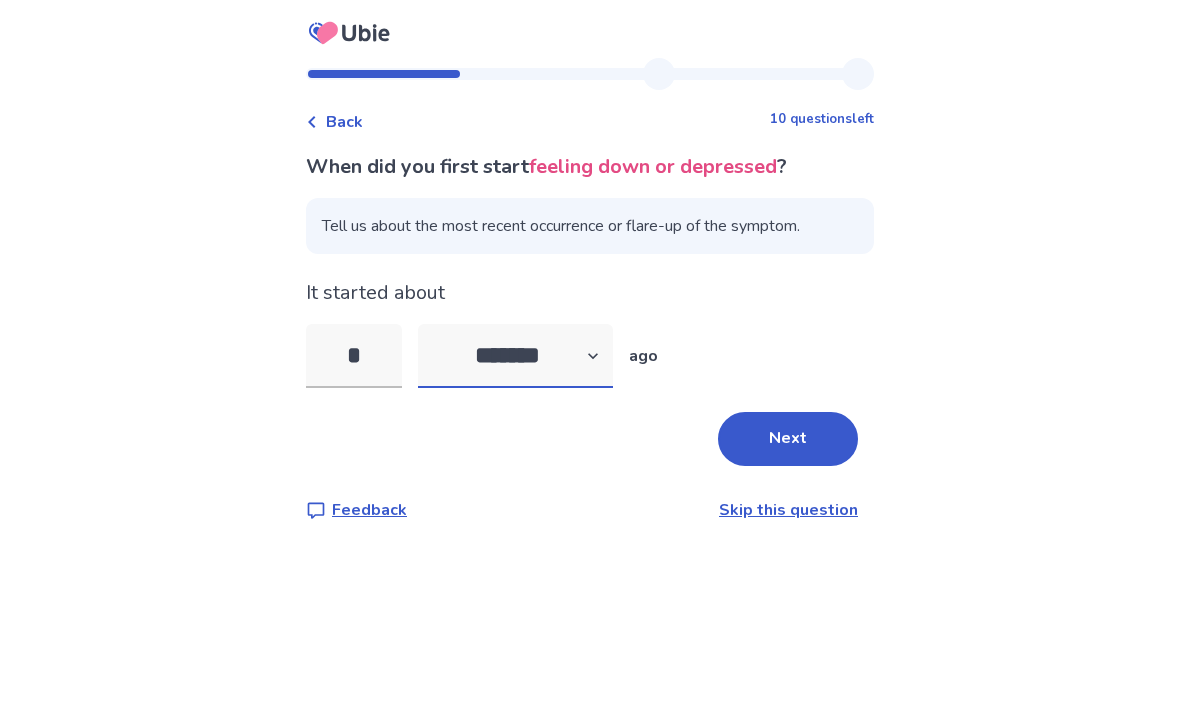 select on "*" 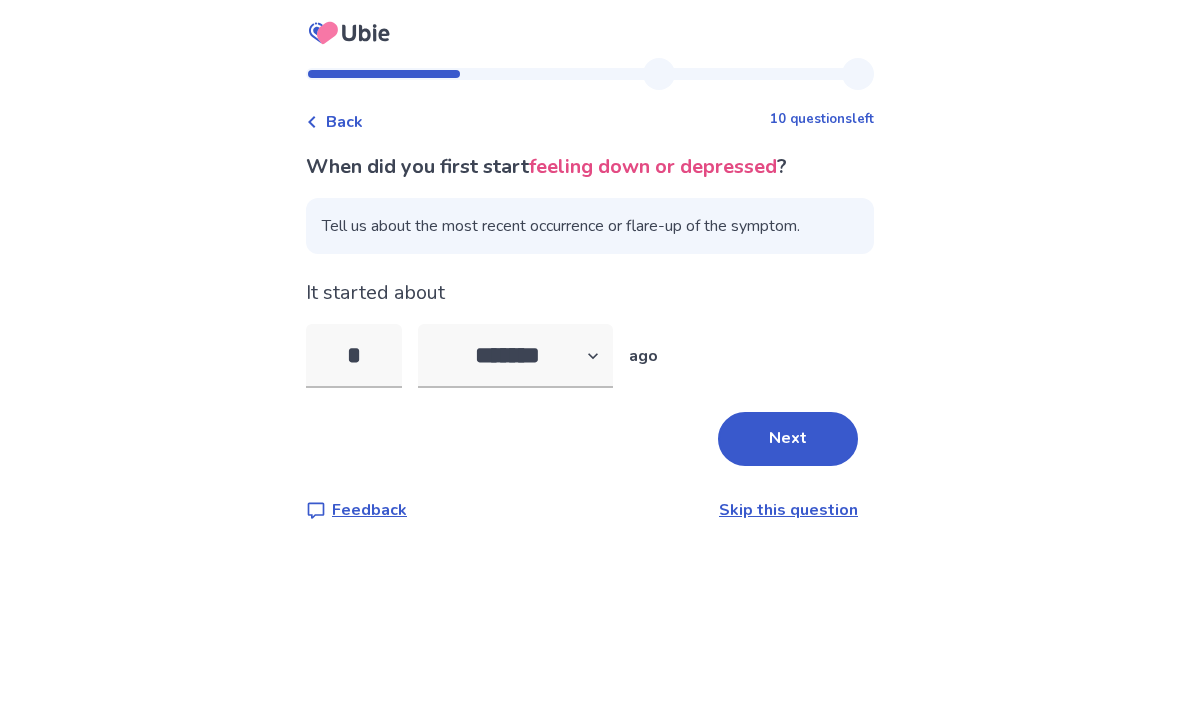 click on "Next" at bounding box center [788, 439] 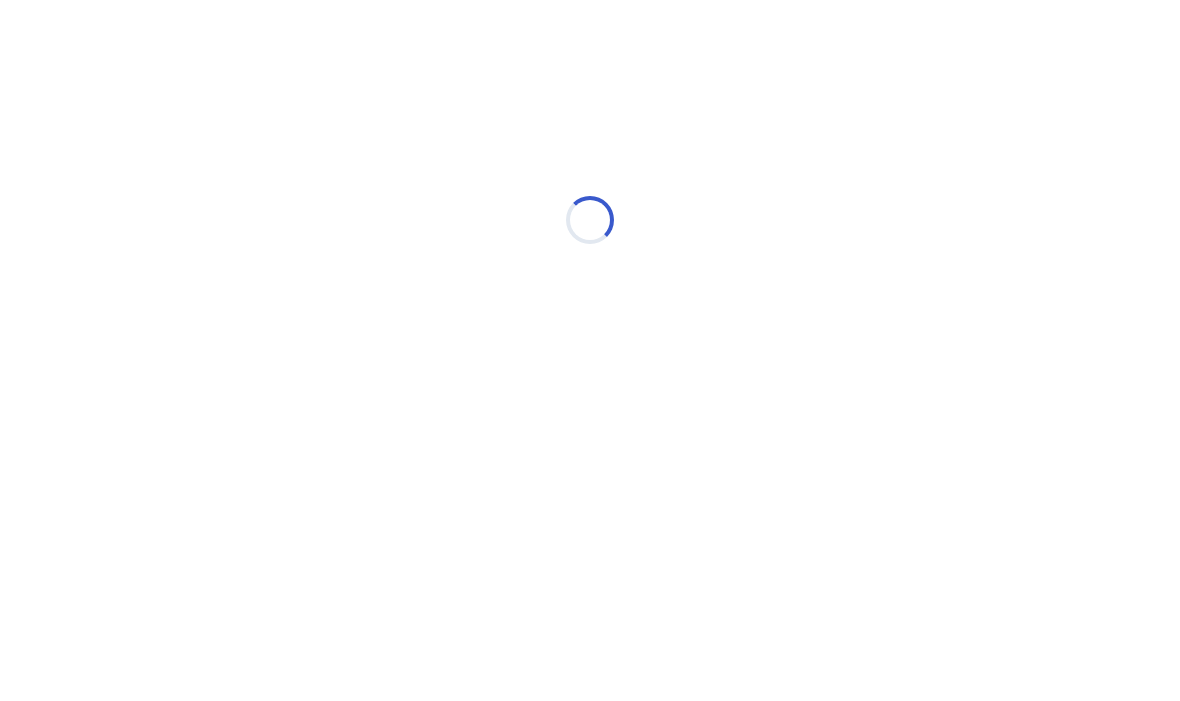 select on "*" 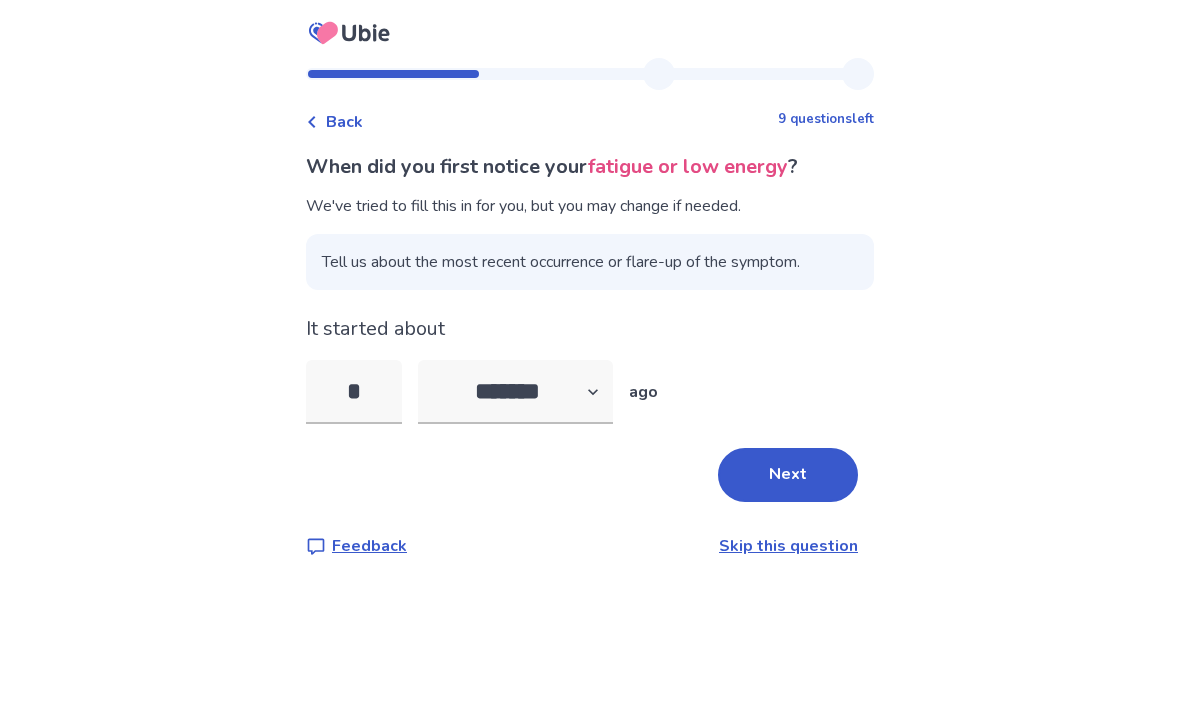click on "Next" at bounding box center [788, 475] 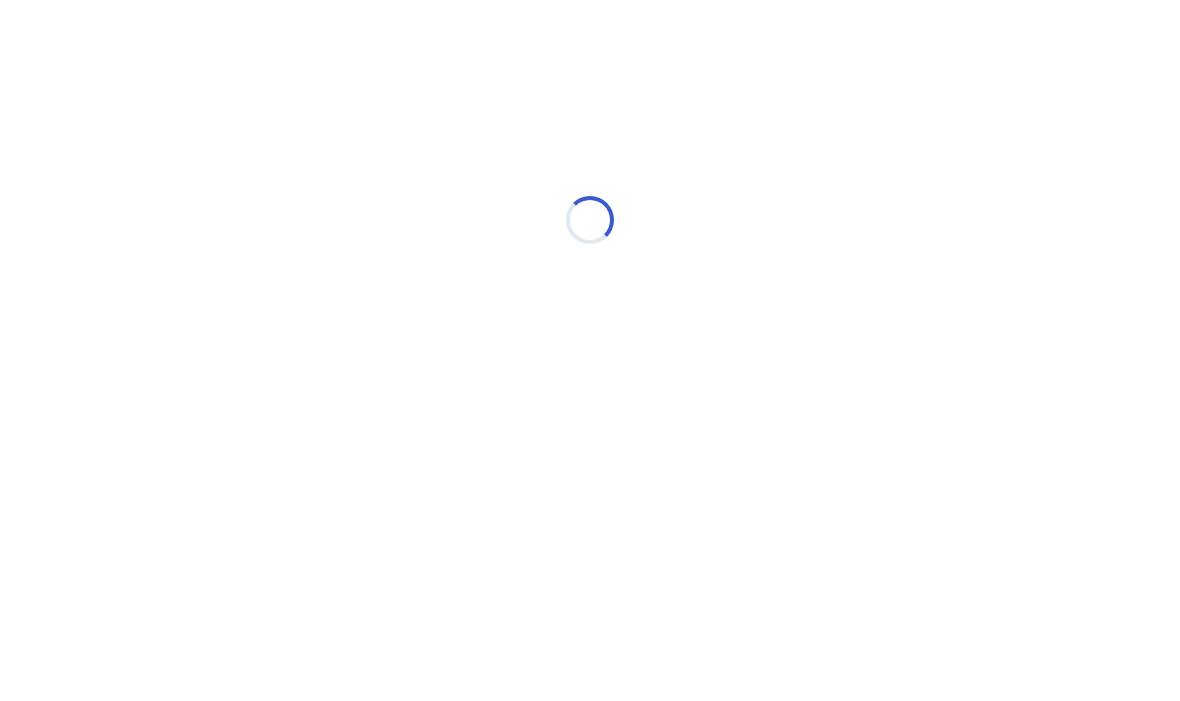 select on "*" 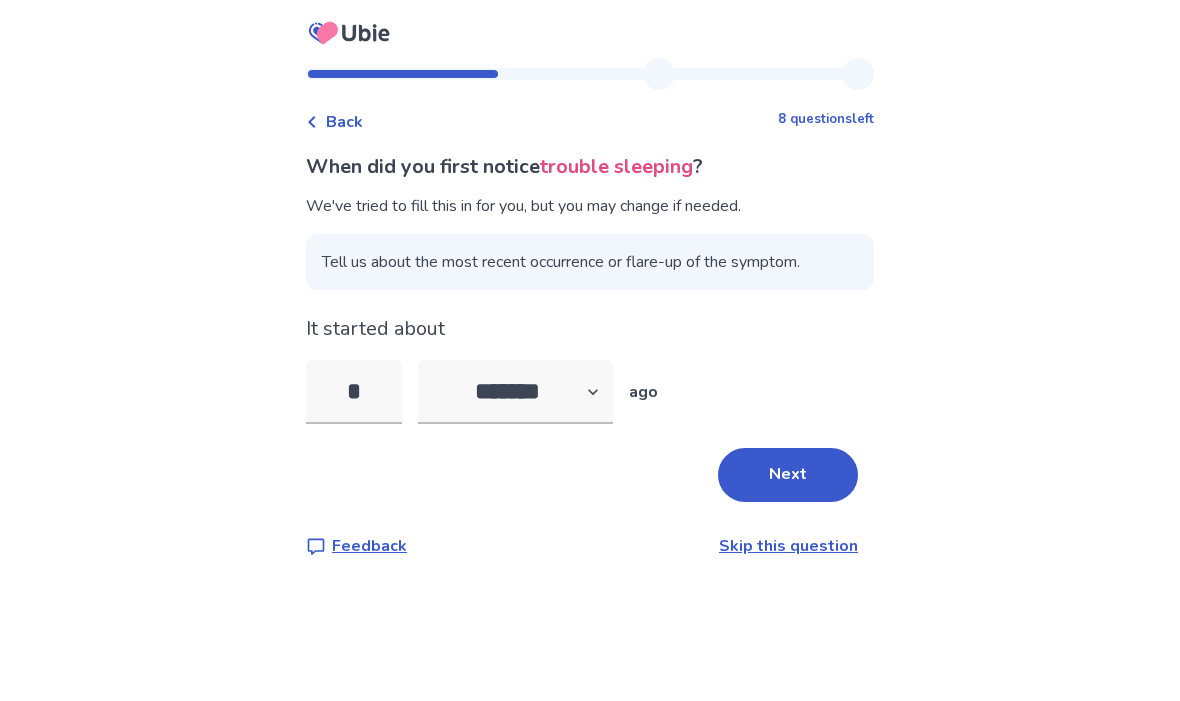 click on "Next" at bounding box center [788, 475] 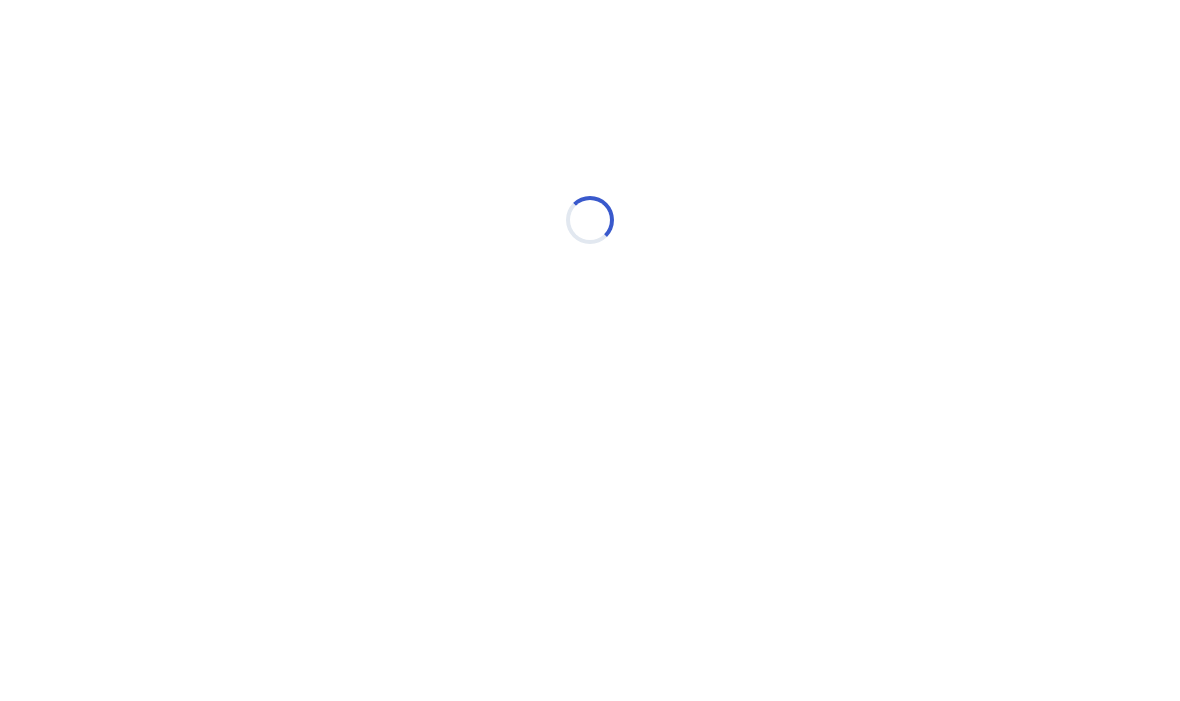 select on "*" 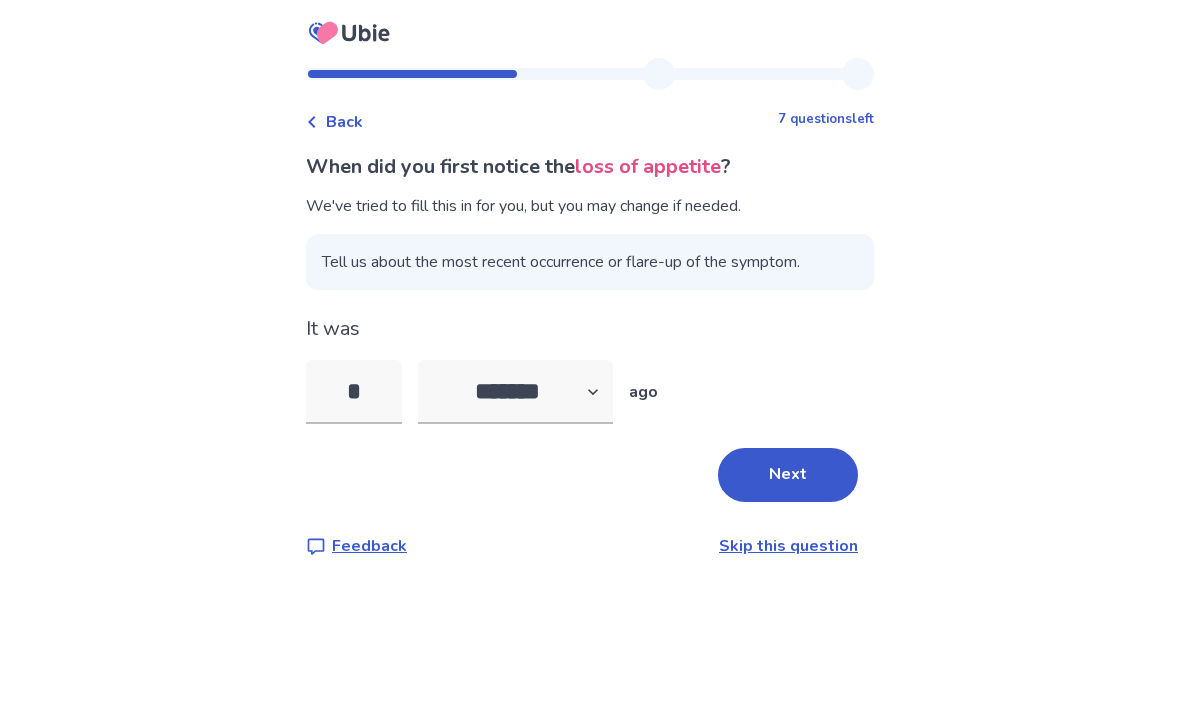 click on "Next" at bounding box center [788, 475] 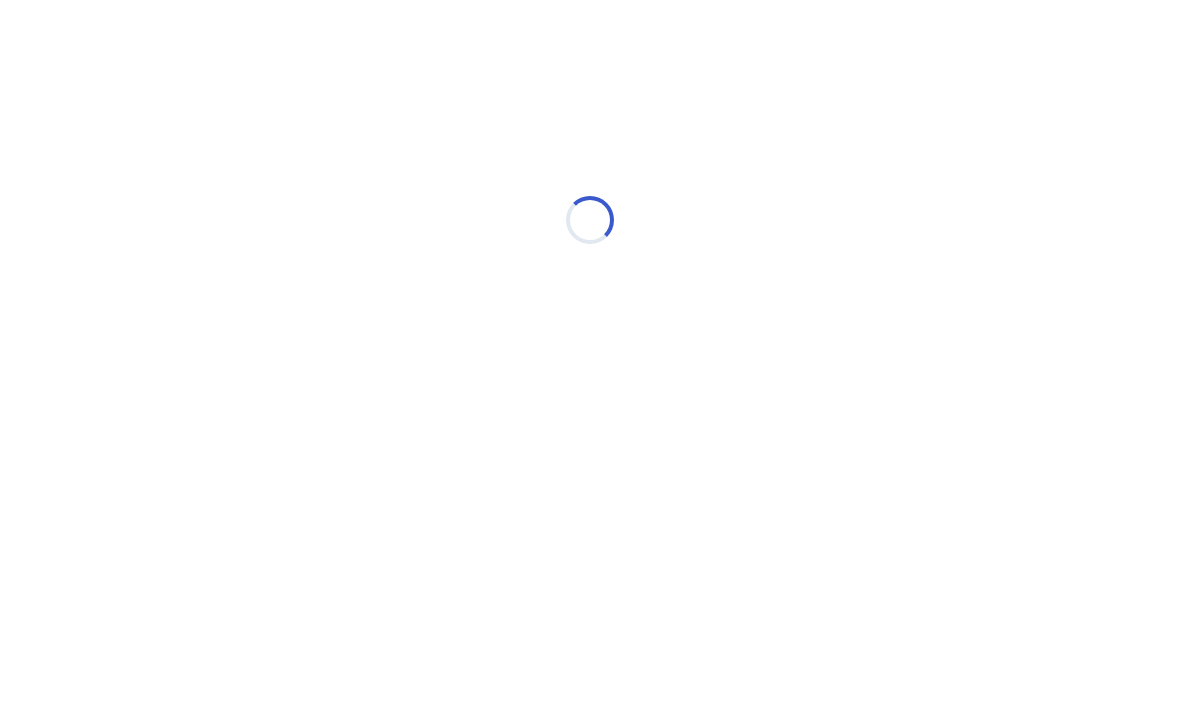 select on "*" 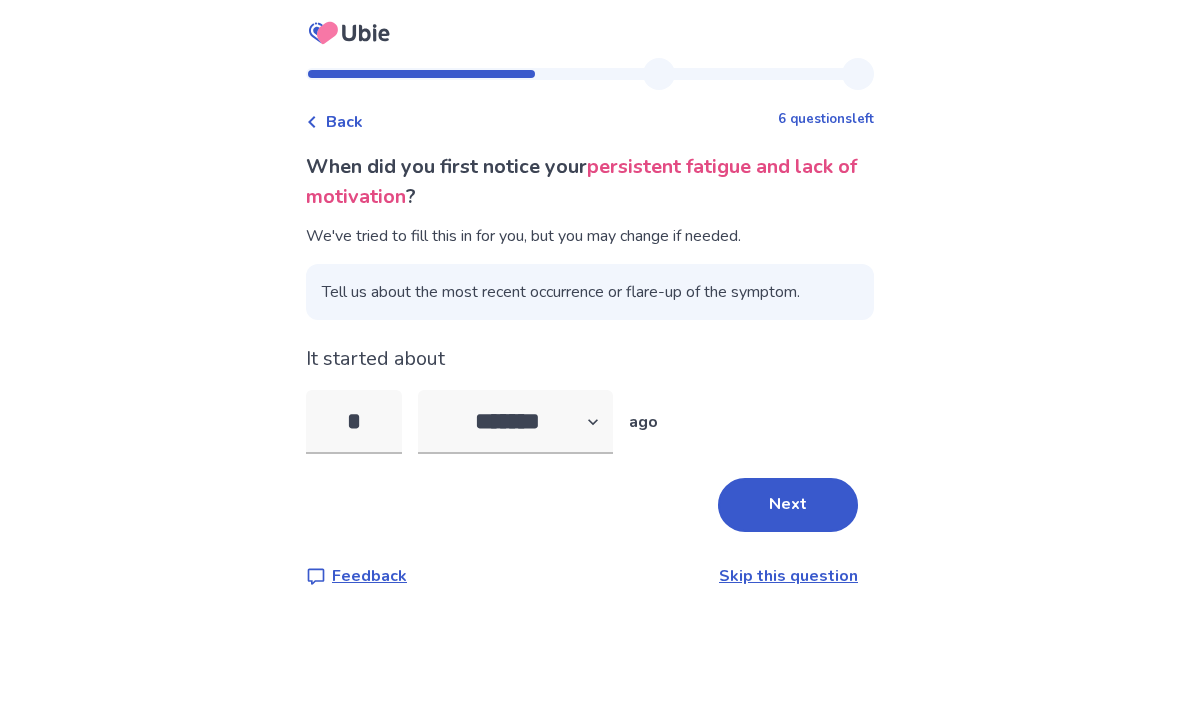click on "Next" at bounding box center [788, 505] 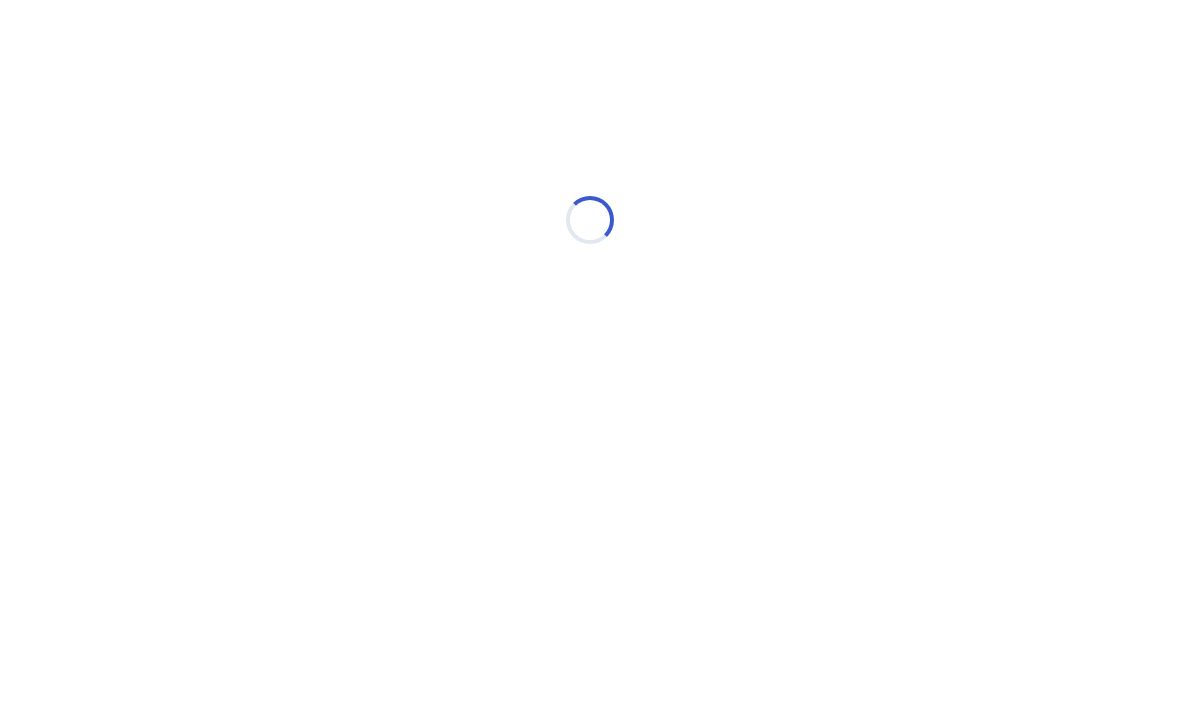 select on "*" 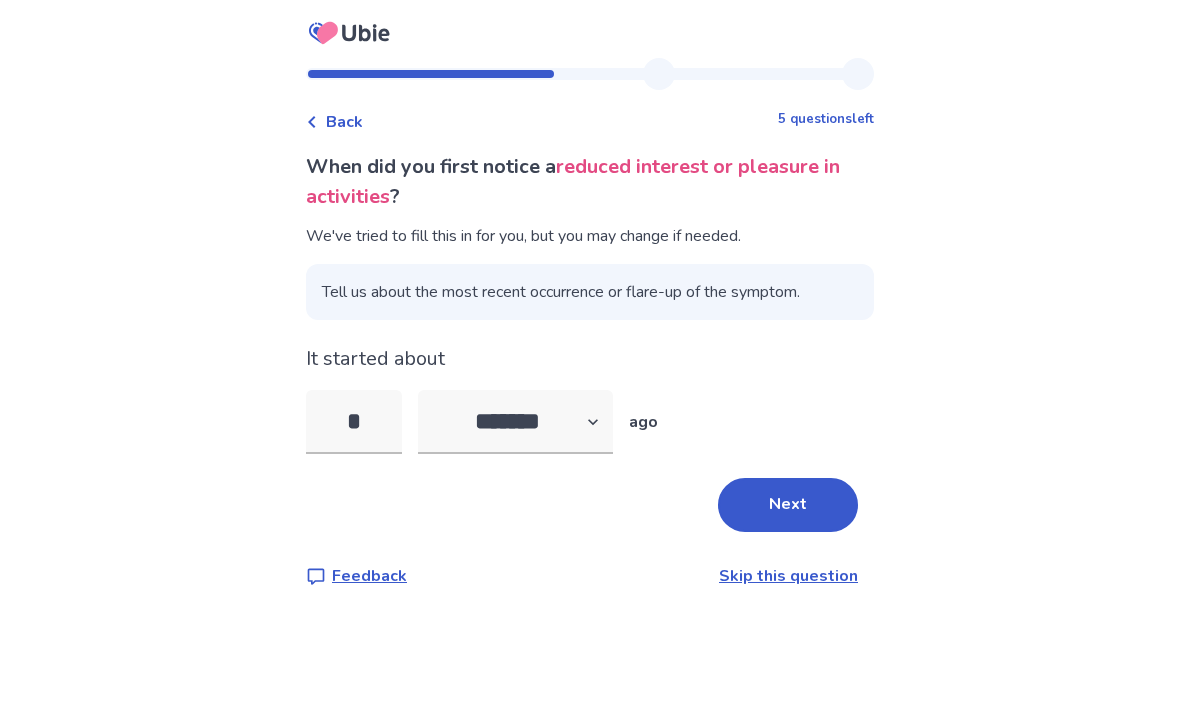 click on "Next" at bounding box center [788, 505] 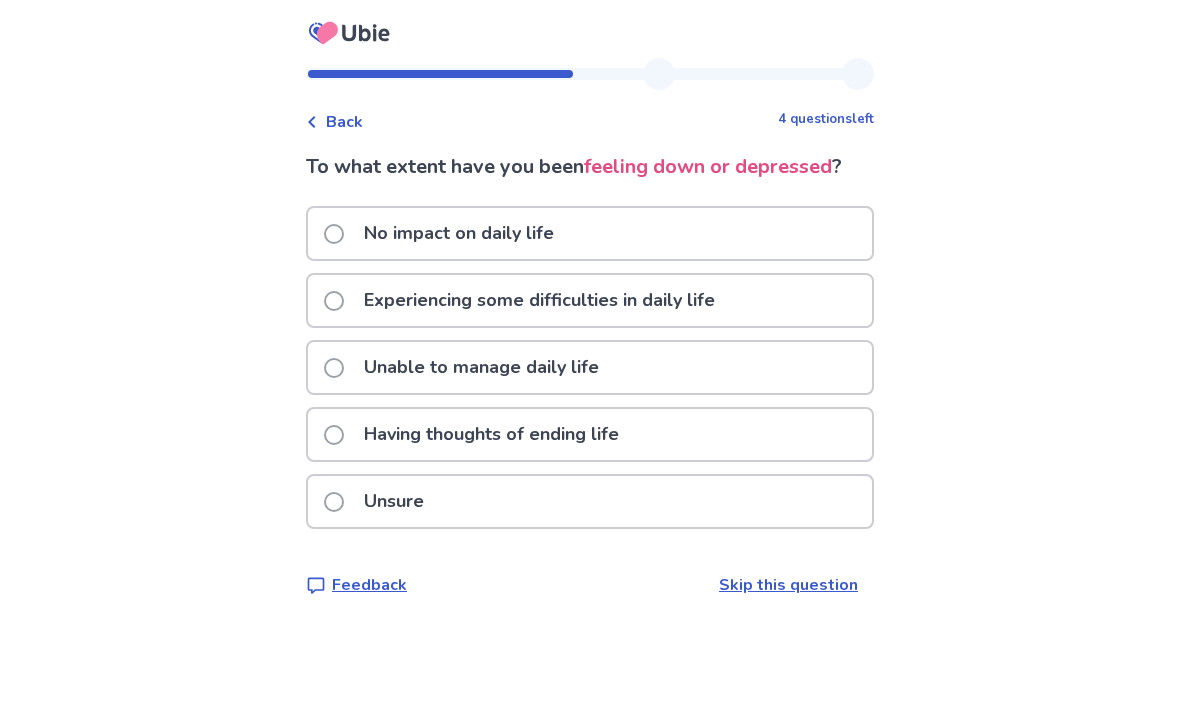 click on "Having thoughts of ending life" at bounding box center (590, 434) 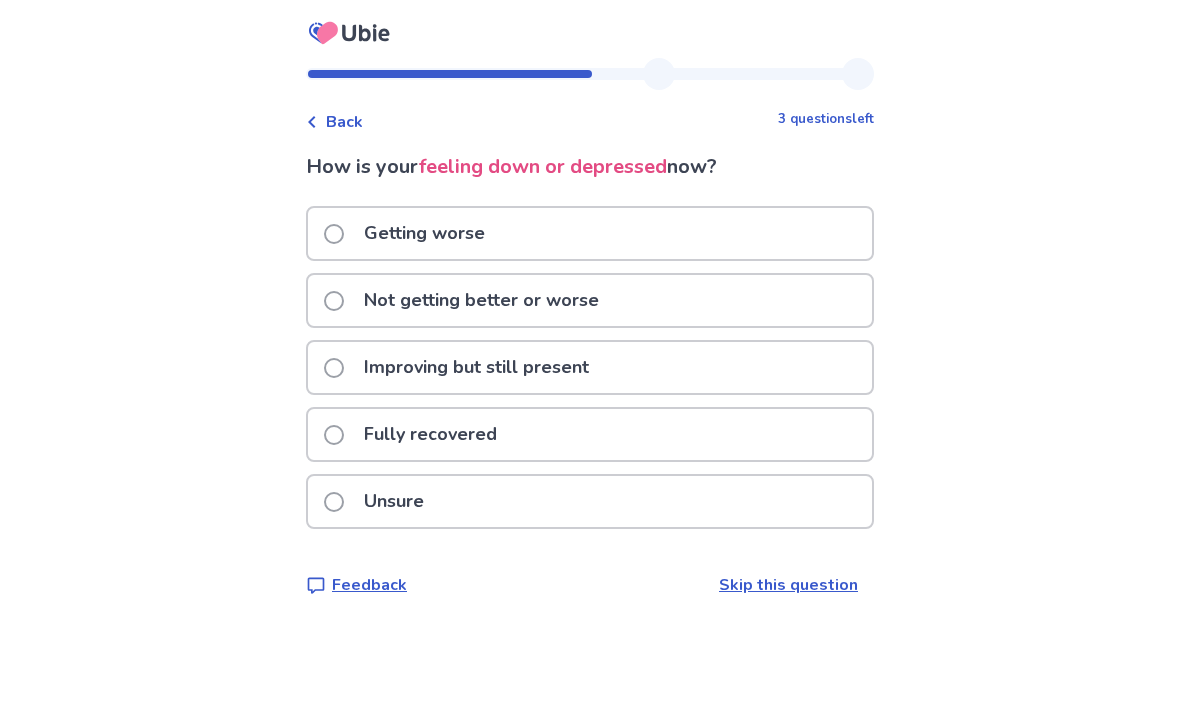 click on "Not getting better or worse" at bounding box center [590, 300] 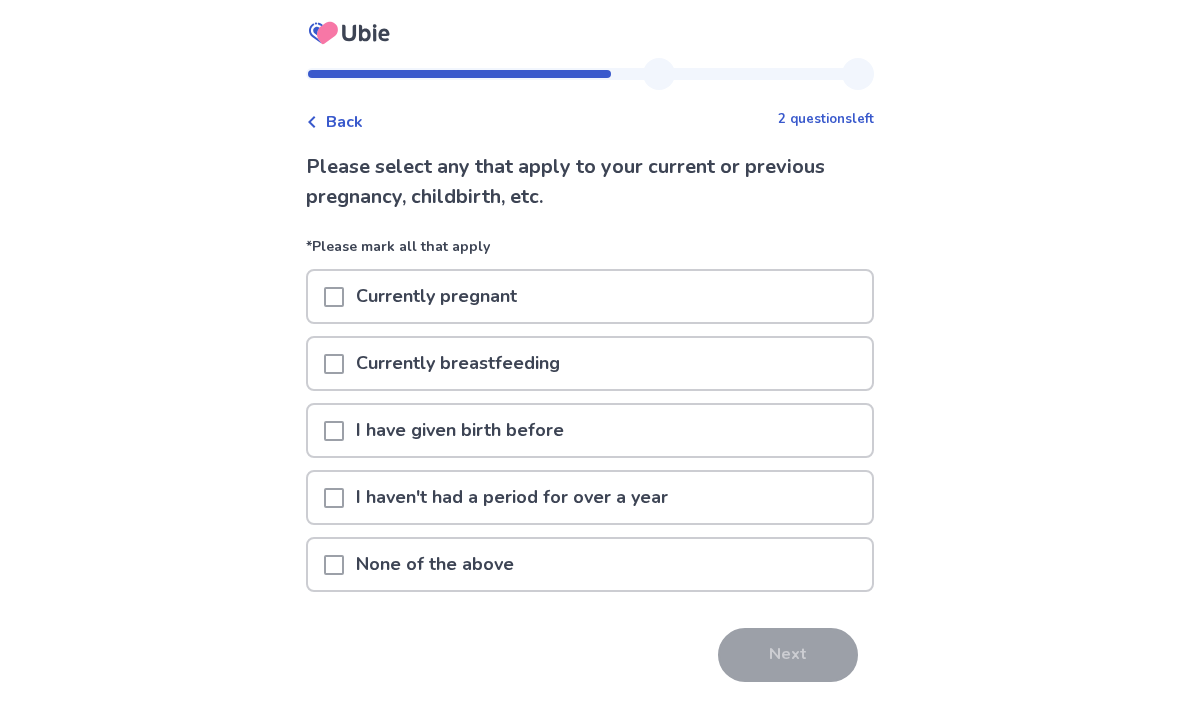 click on "None of the above" at bounding box center [590, 564] 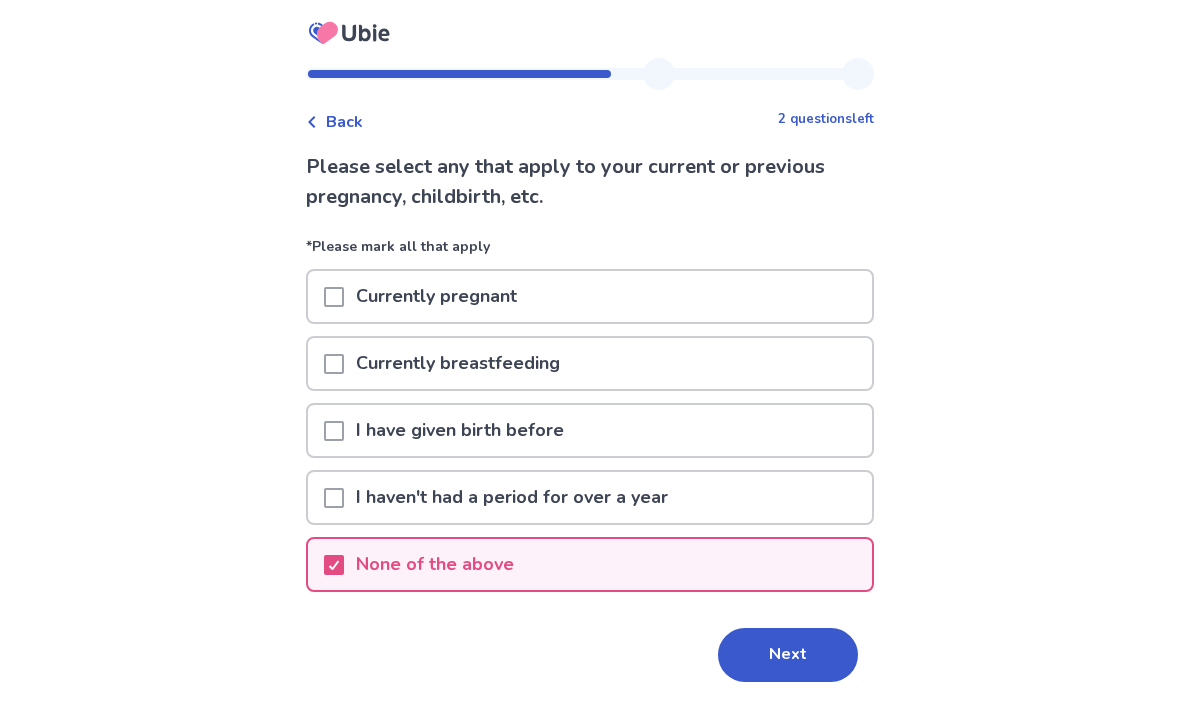 click on "Next" at bounding box center [788, 655] 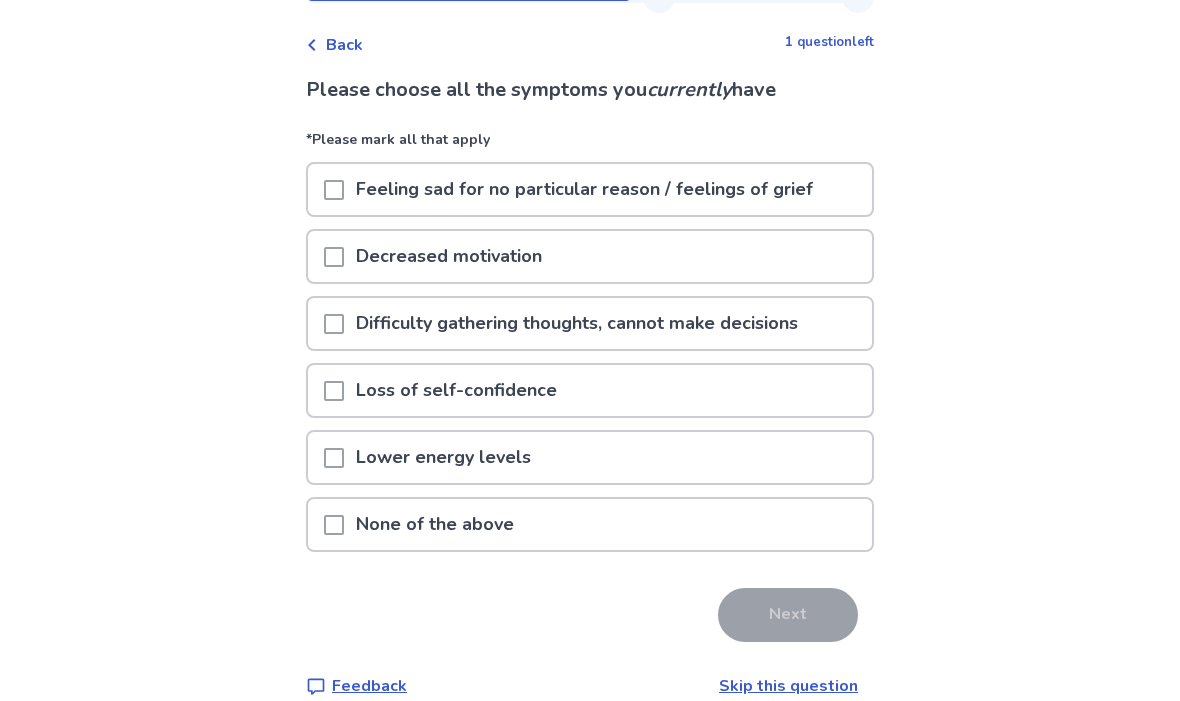 scroll, scrollTop: 77, scrollLeft: 0, axis: vertical 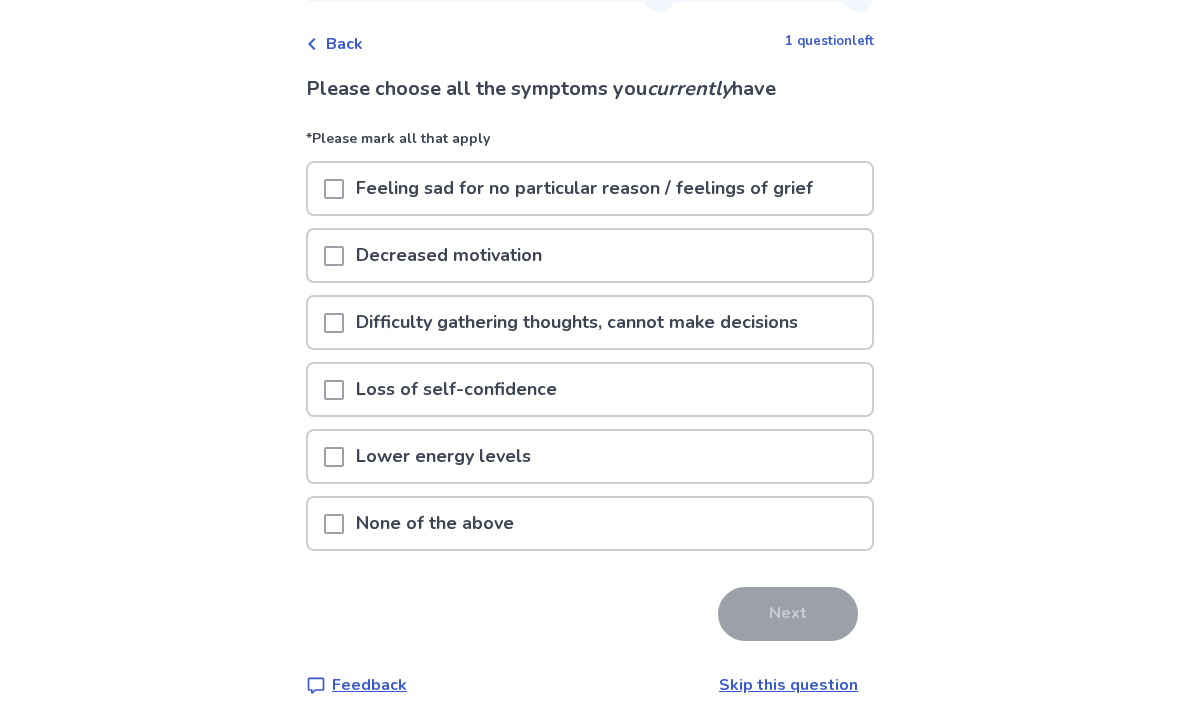 click on "Feeling sad for no particular reason / feelings of grief" at bounding box center [584, 189] 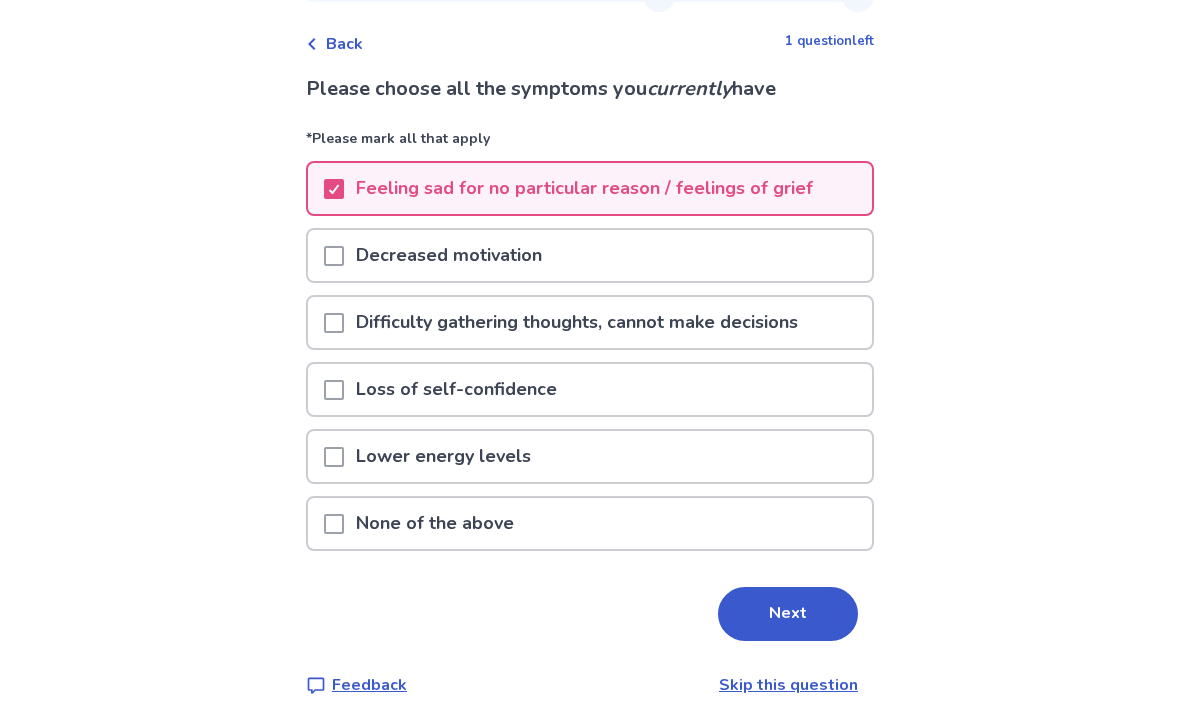 click on "Decreased motivation" at bounding box center (590, 255) 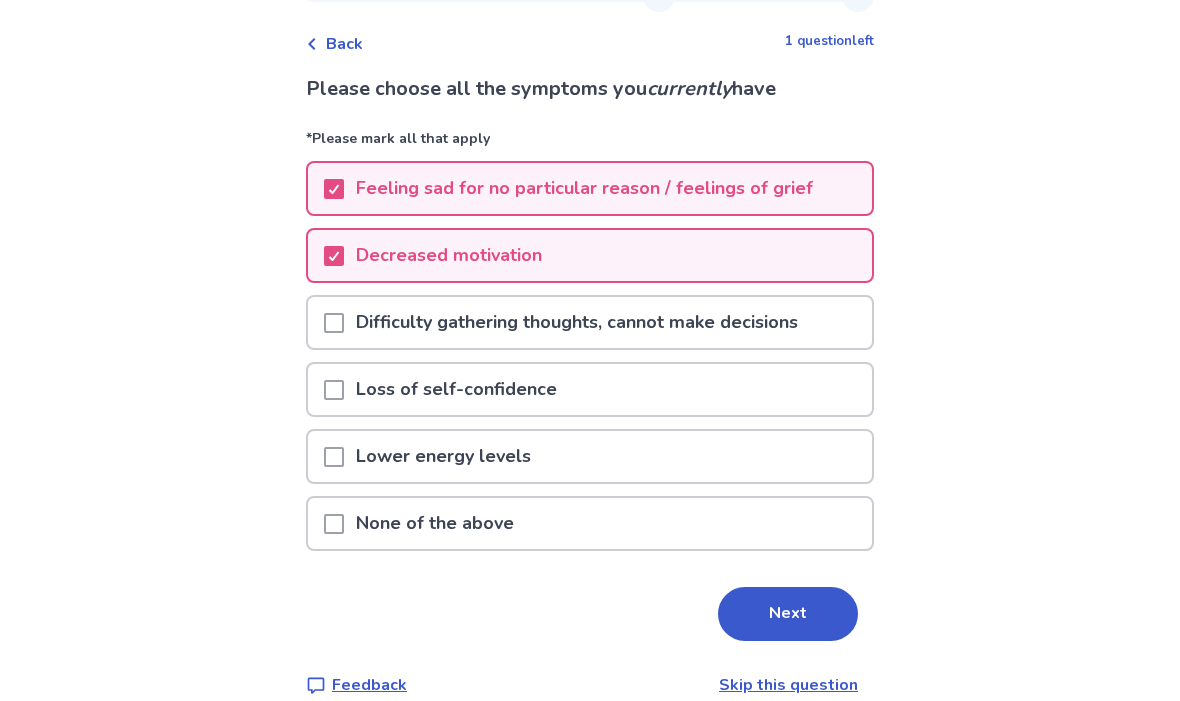 click on "Difficulty gathering thoughts, cannot make decisions" at bounding box center [590, 322] 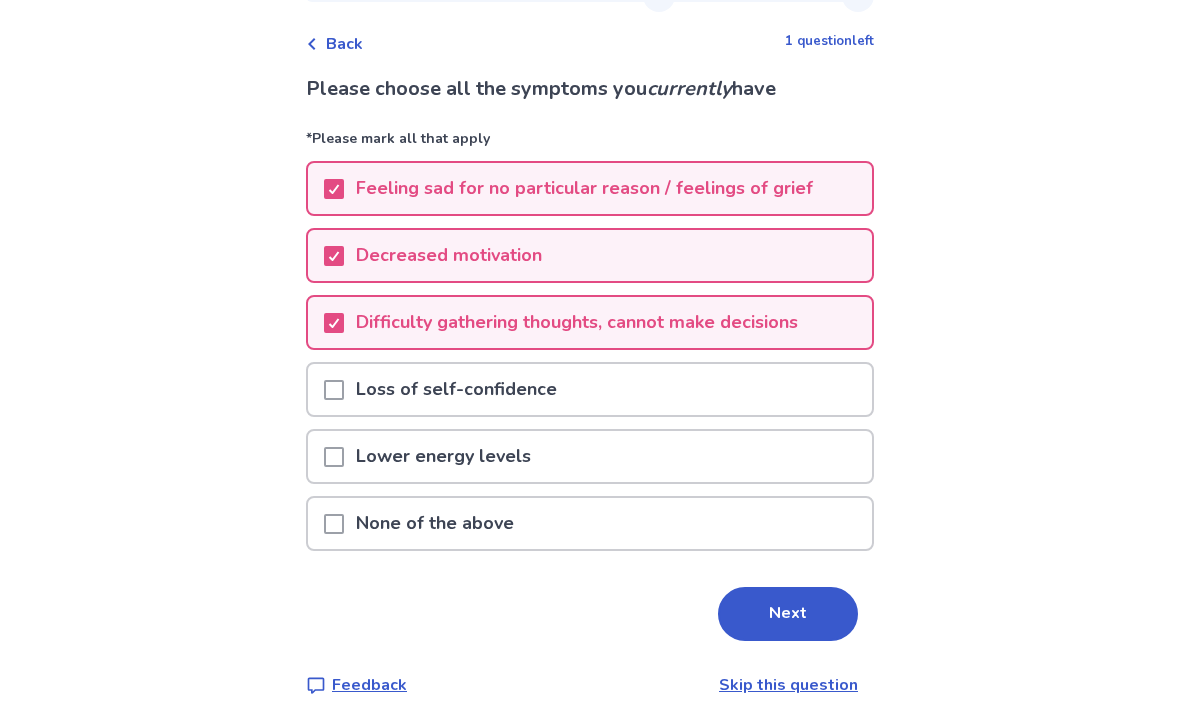 click on "Loss of self-confidence" at bounding box center [590, 389] 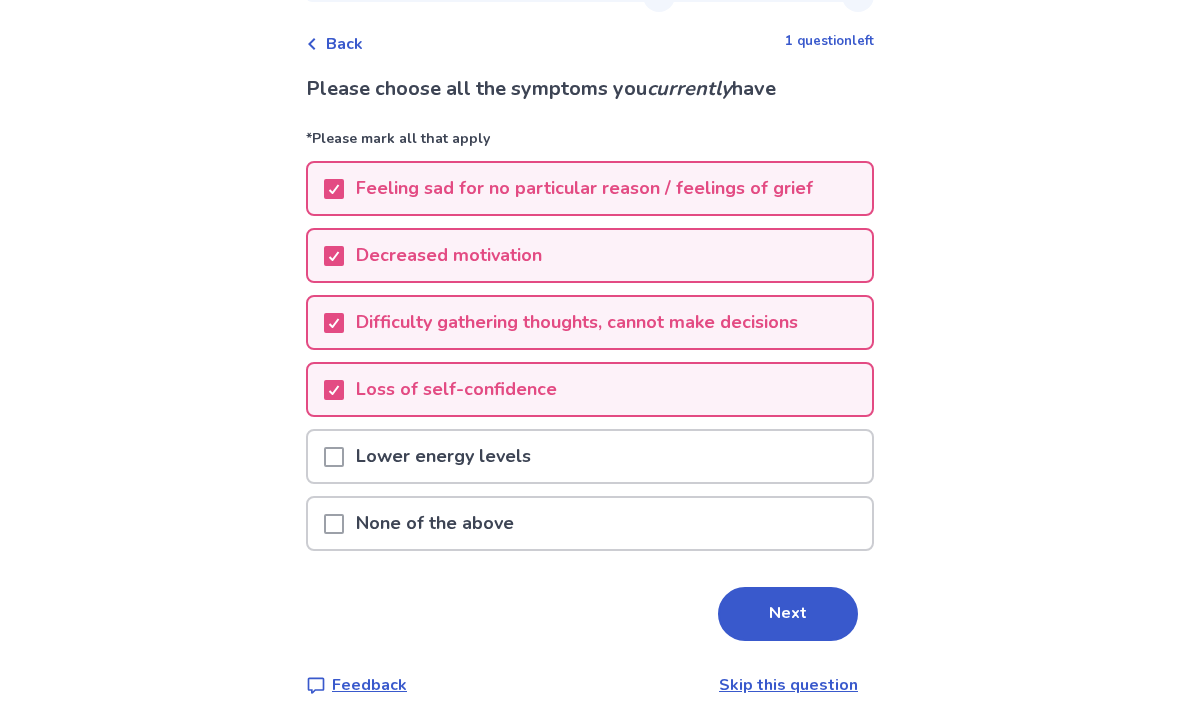 click on "Lower energy levels" at bounding box center (590, 456) 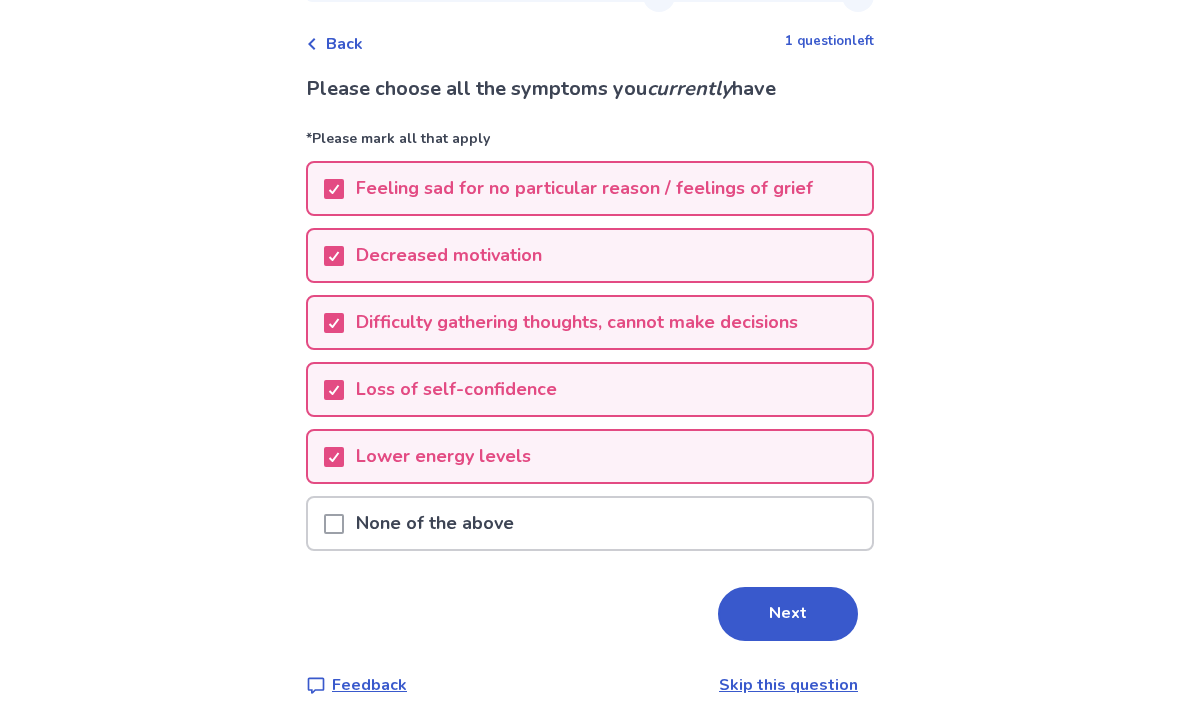 click on "Next" at bounding box center [788, 614] 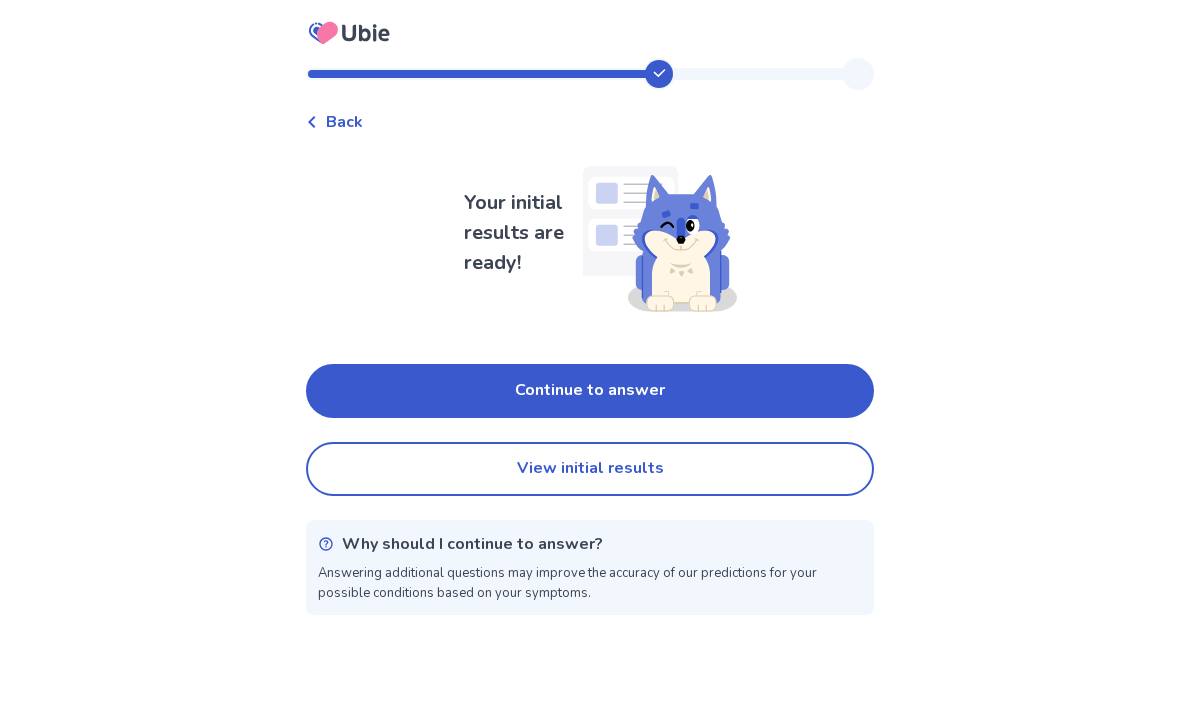click on "Continue to answer" at bounding box center (590, 391) 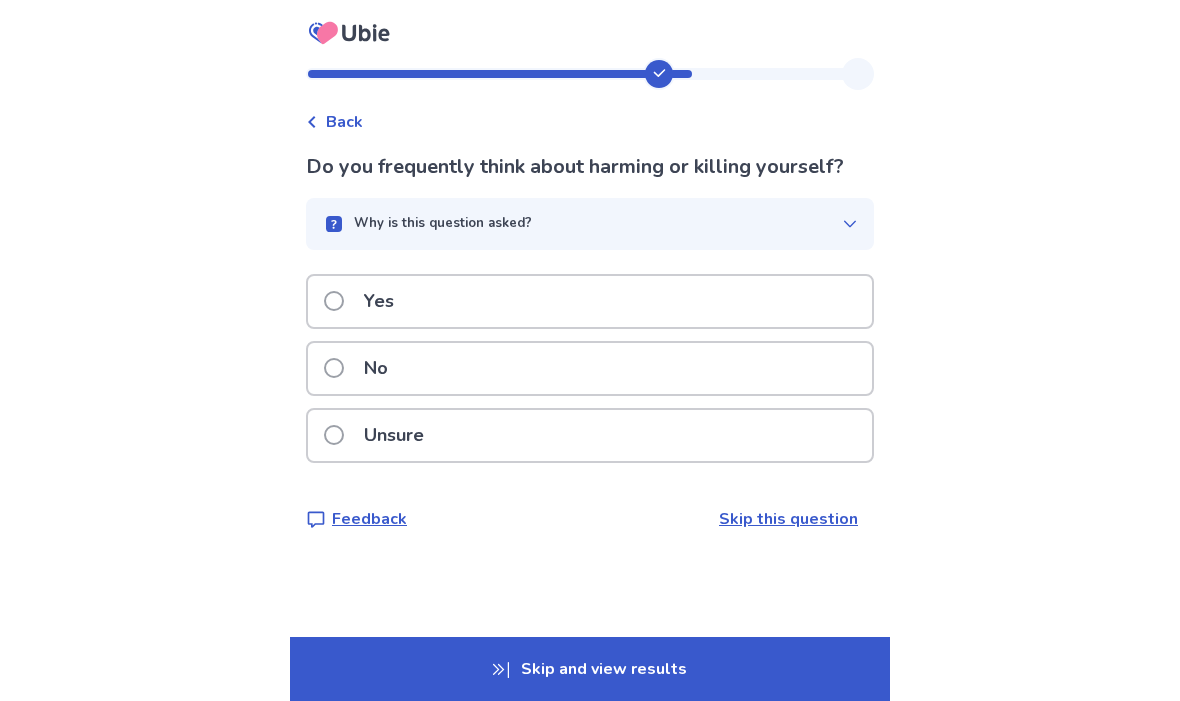 click on "Yes" at bounding box center (590, 301) 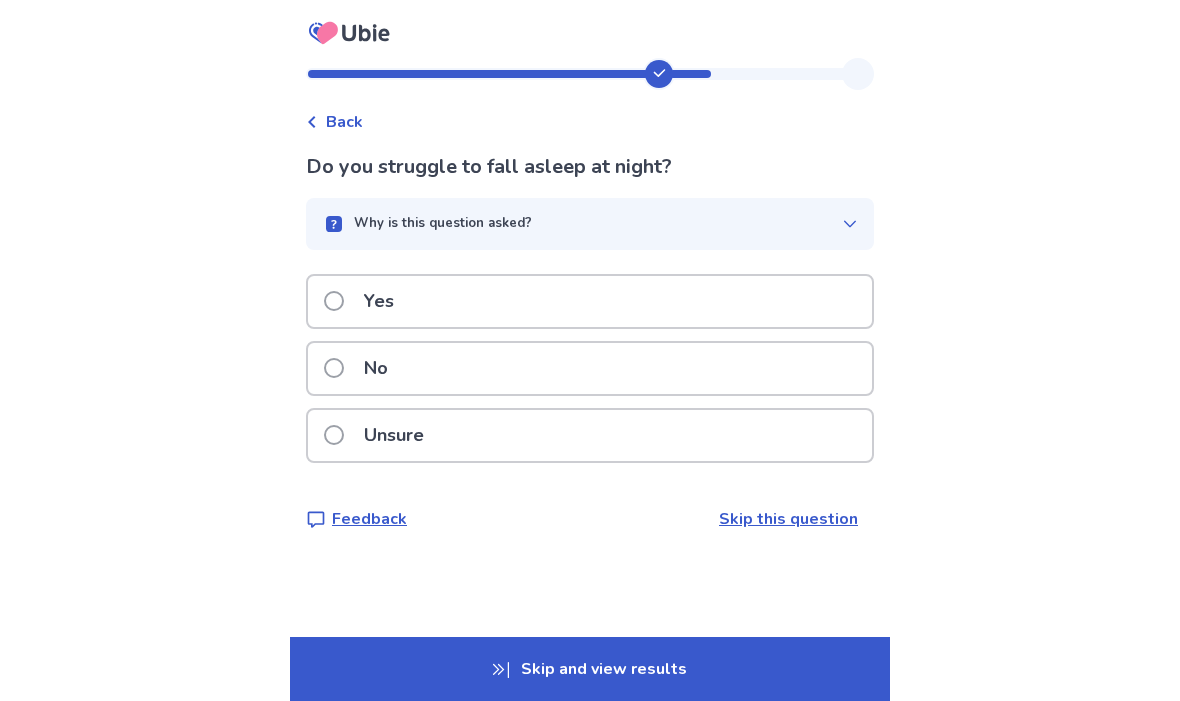 click on "Unsure" at bounding box center [590, 435] 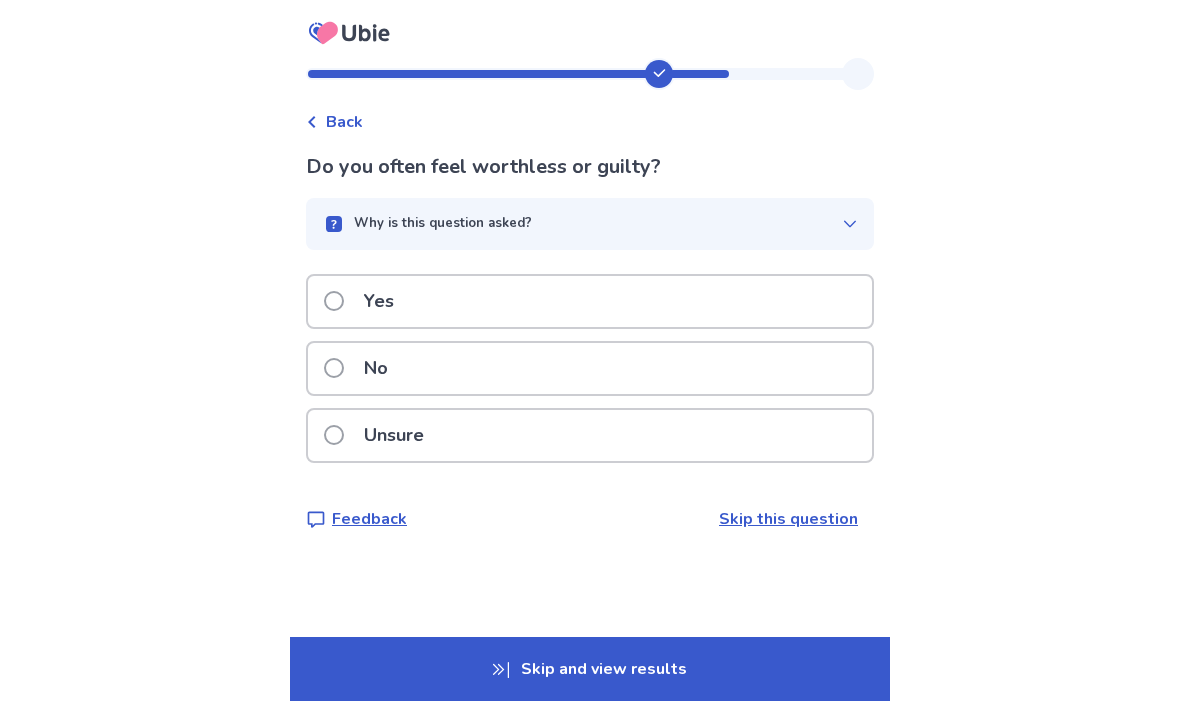 click on "Yes" at bounding box center (590, 301) 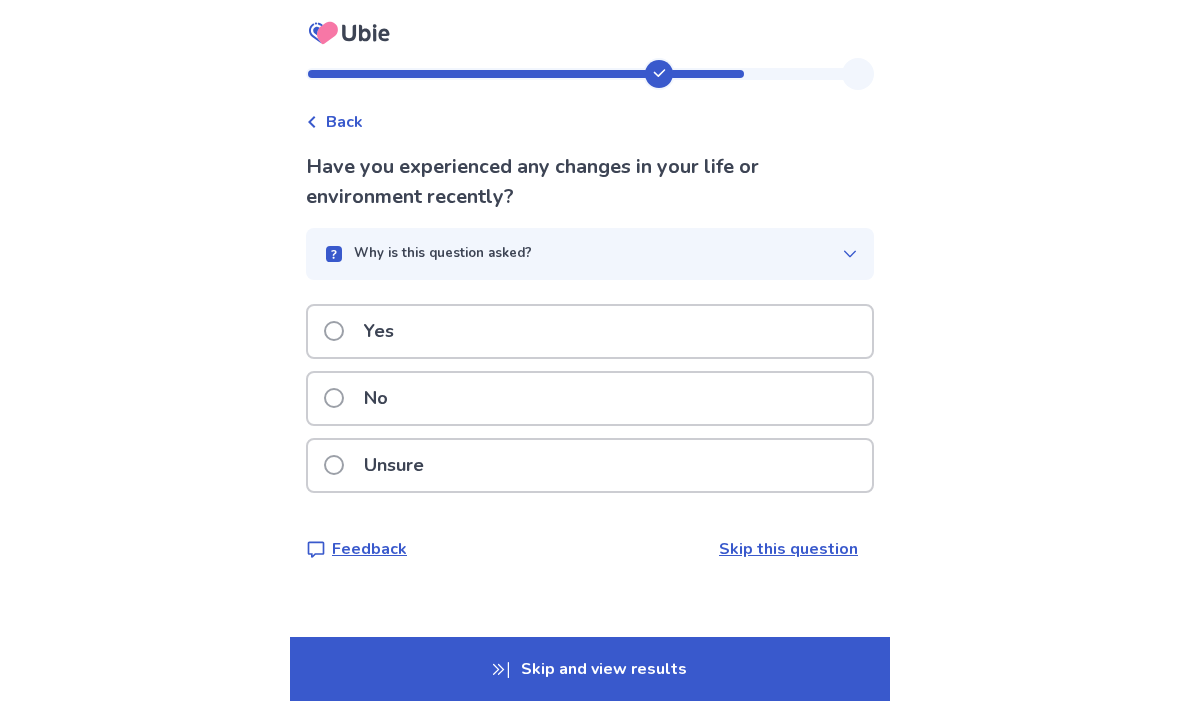 click on "Yes" at bounding box center (590, 331) 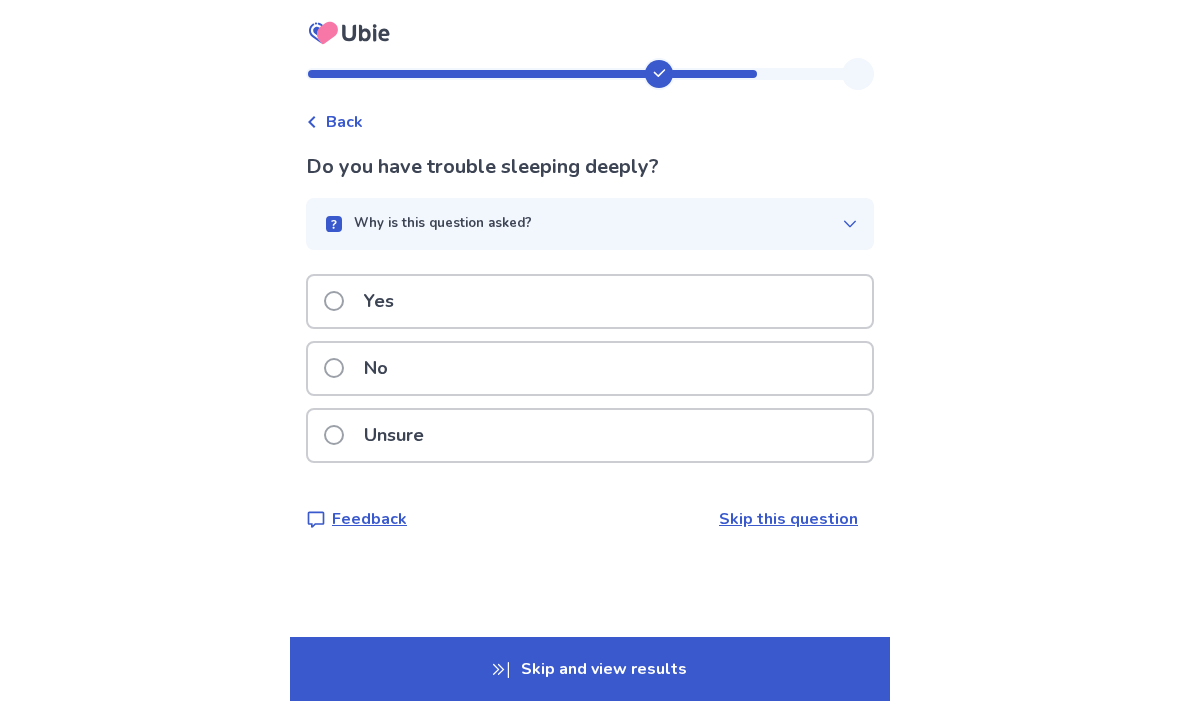 click on "No" at bounding box center [590, 368] 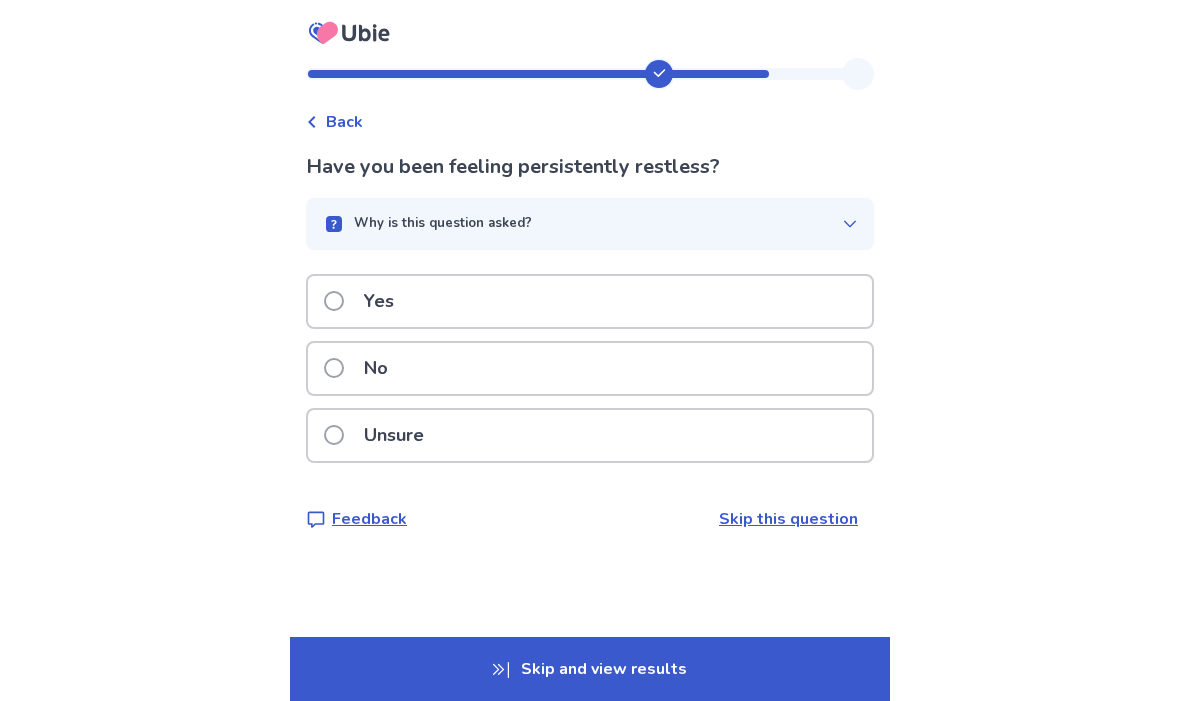 click on "Yes" at bounding box center [590, 301] 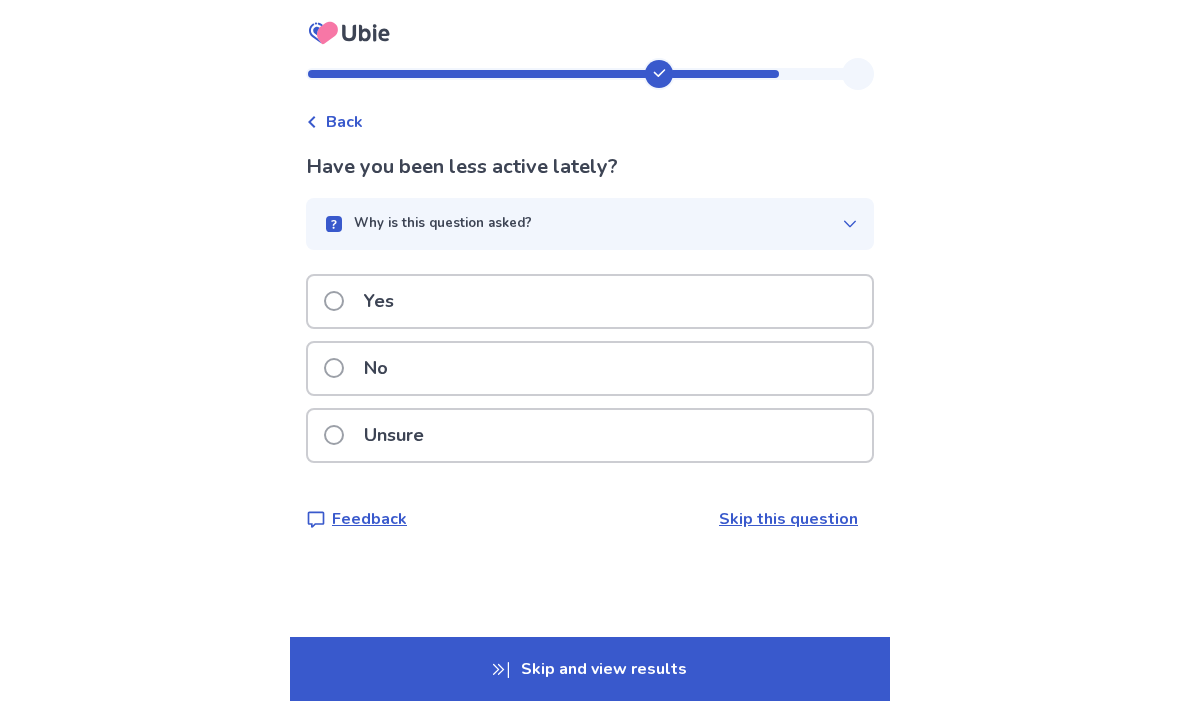 click on "Yes" at bounding box center (590, 301) 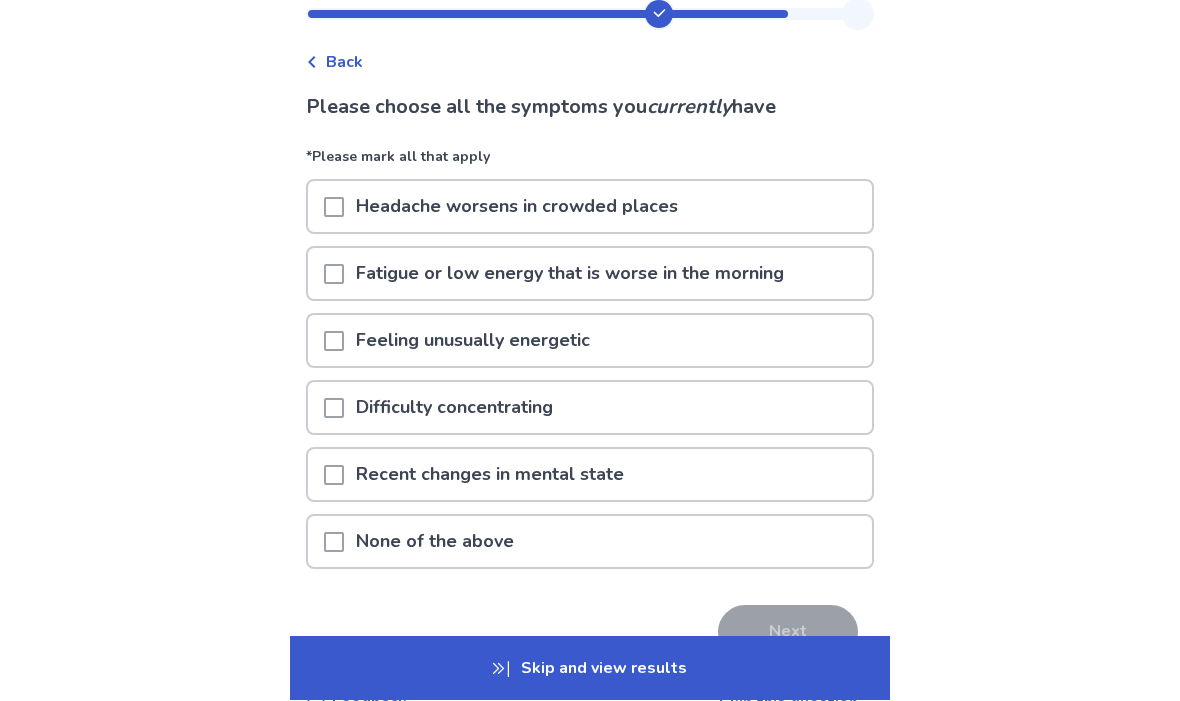 scroll, scrollTop: 60, scrollLeft: 0, axis: vertical 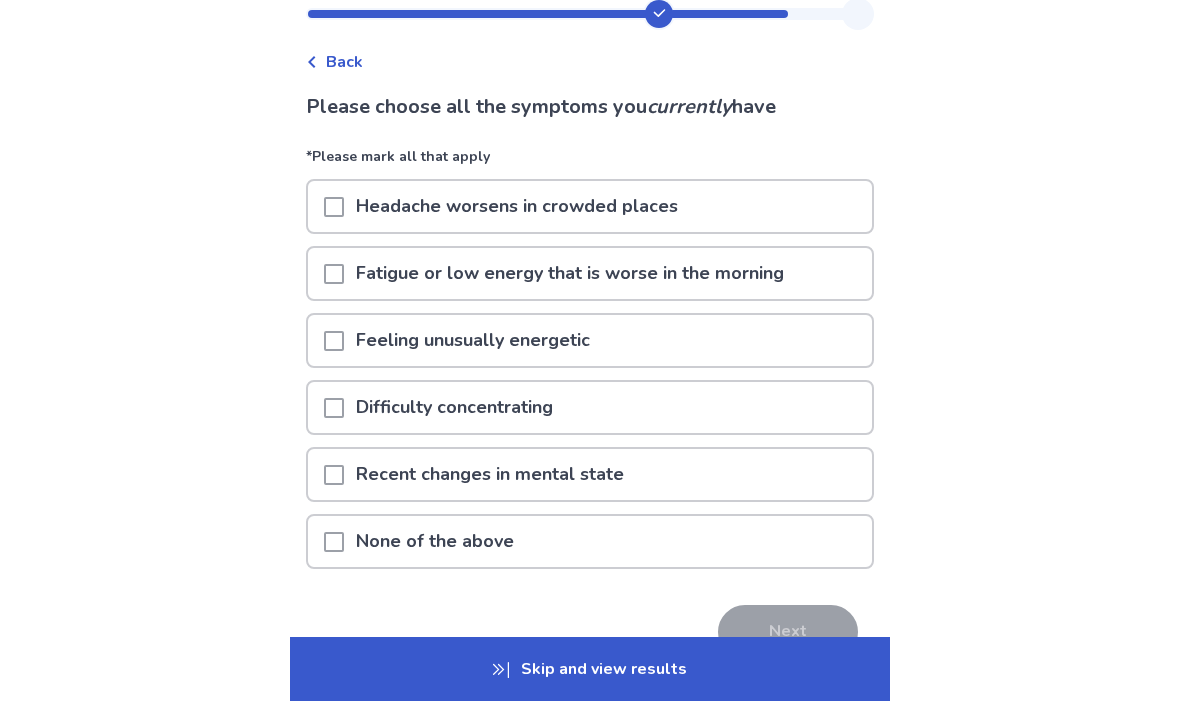 click on "Fatigue or low energy that is worse in the morning" at bounding box center [590, 273] 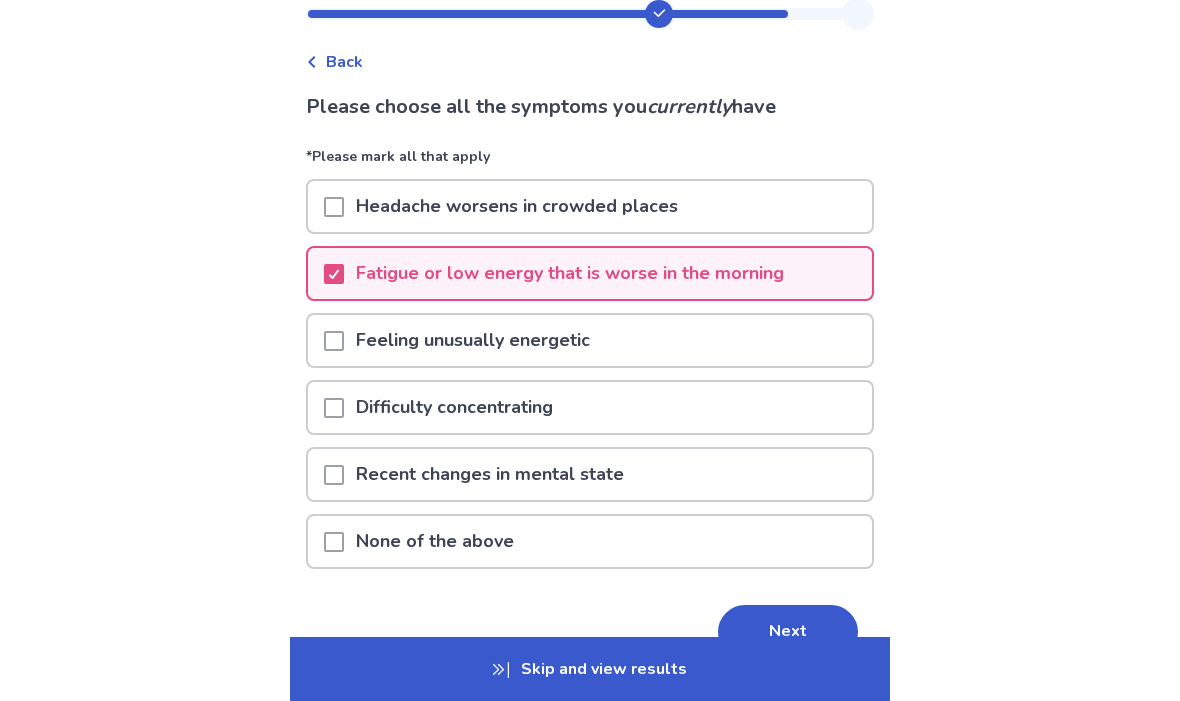 click on "Feeling unusually energetic" at bounding box center [590, 340] 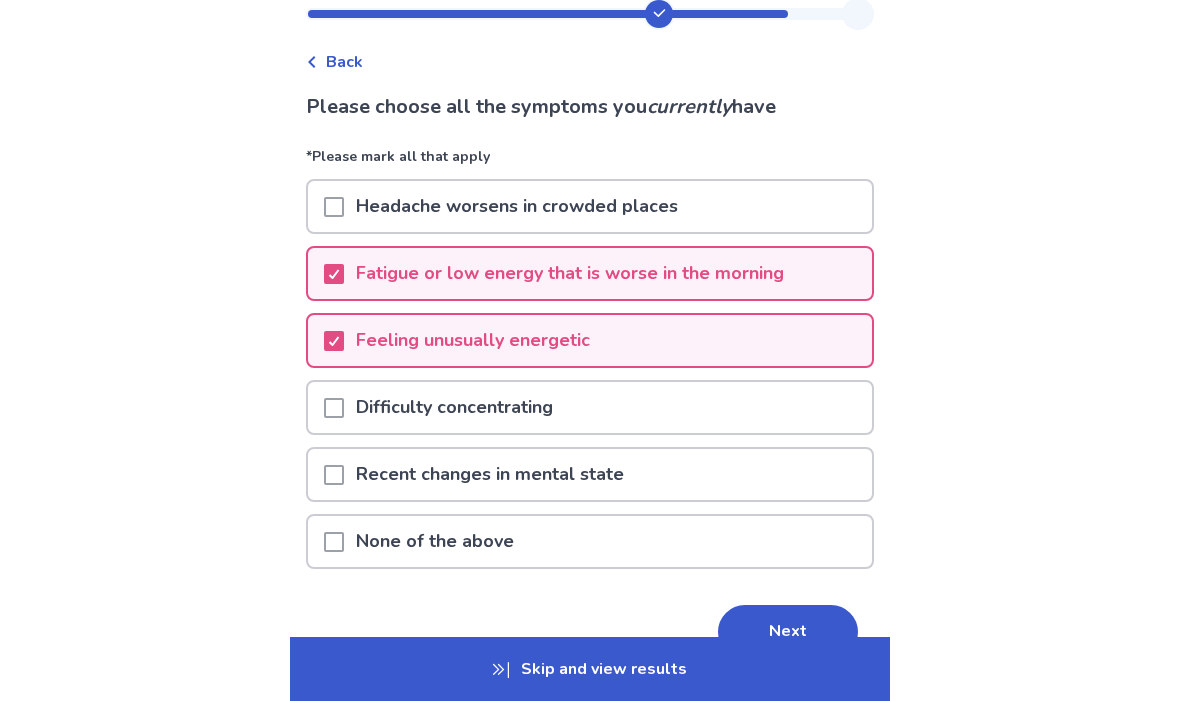 click on "Difficulty concentrating" at bounding box center [590, 407] 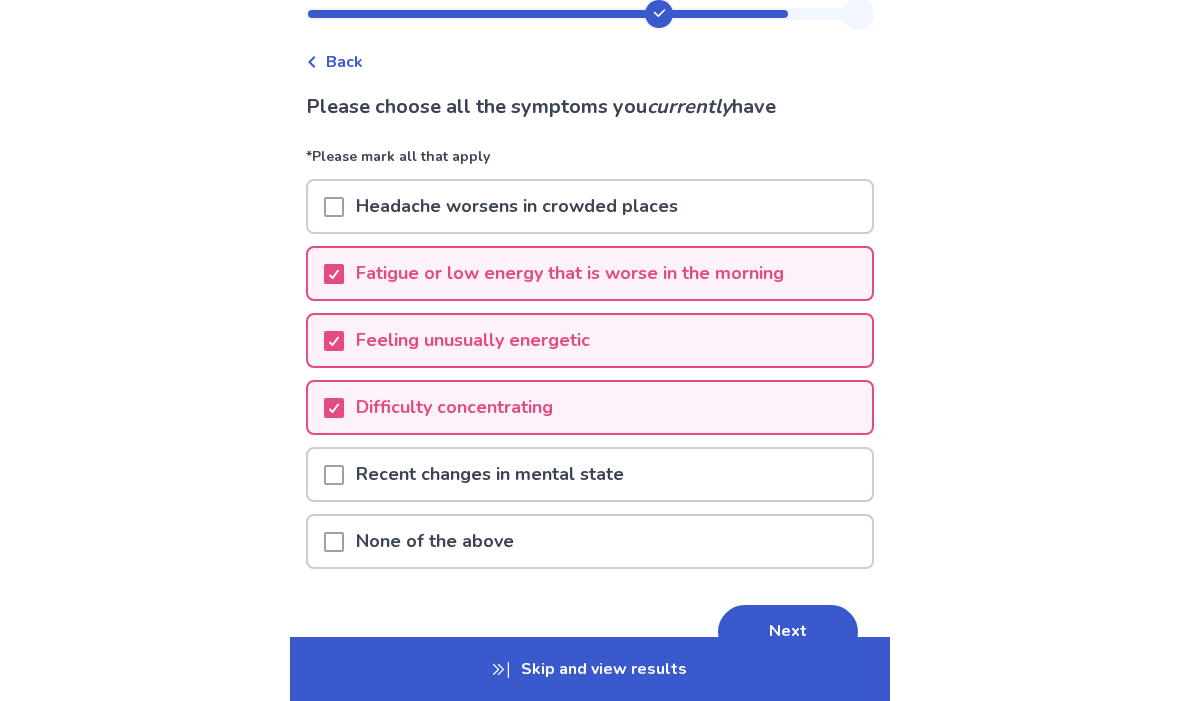 click on "Recent changes in mental state" at bounding box center [590, 474] 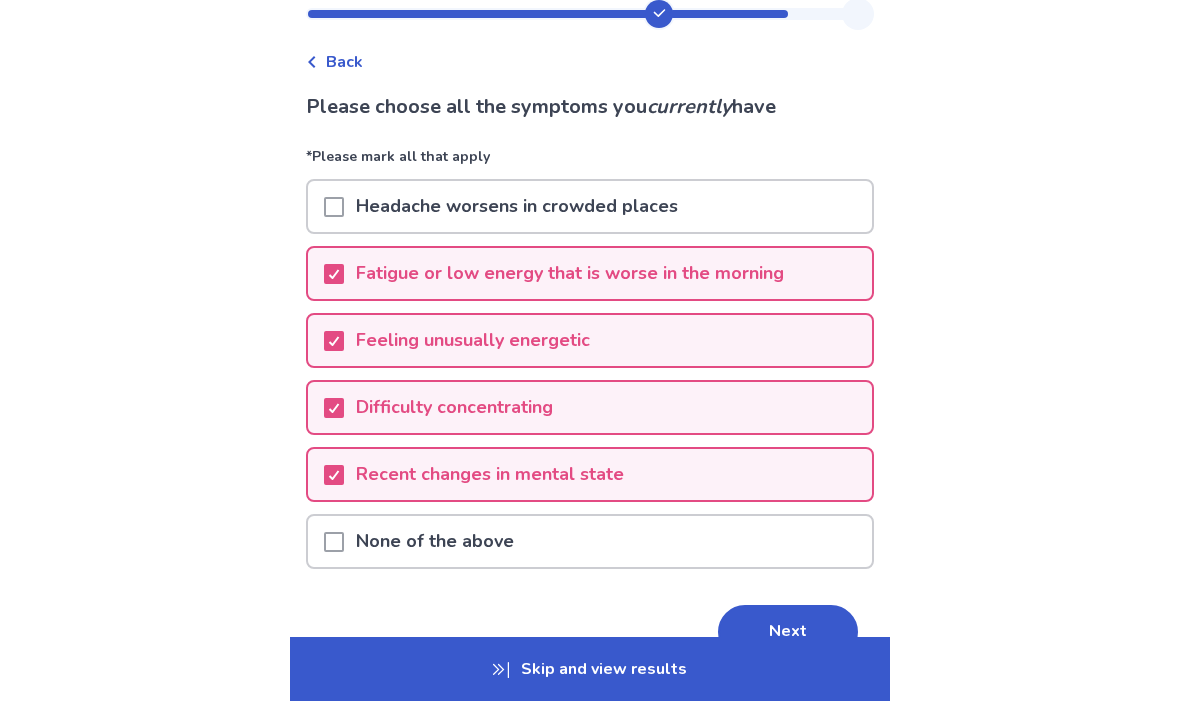 click on "Next" at bounding box center (788, 632) 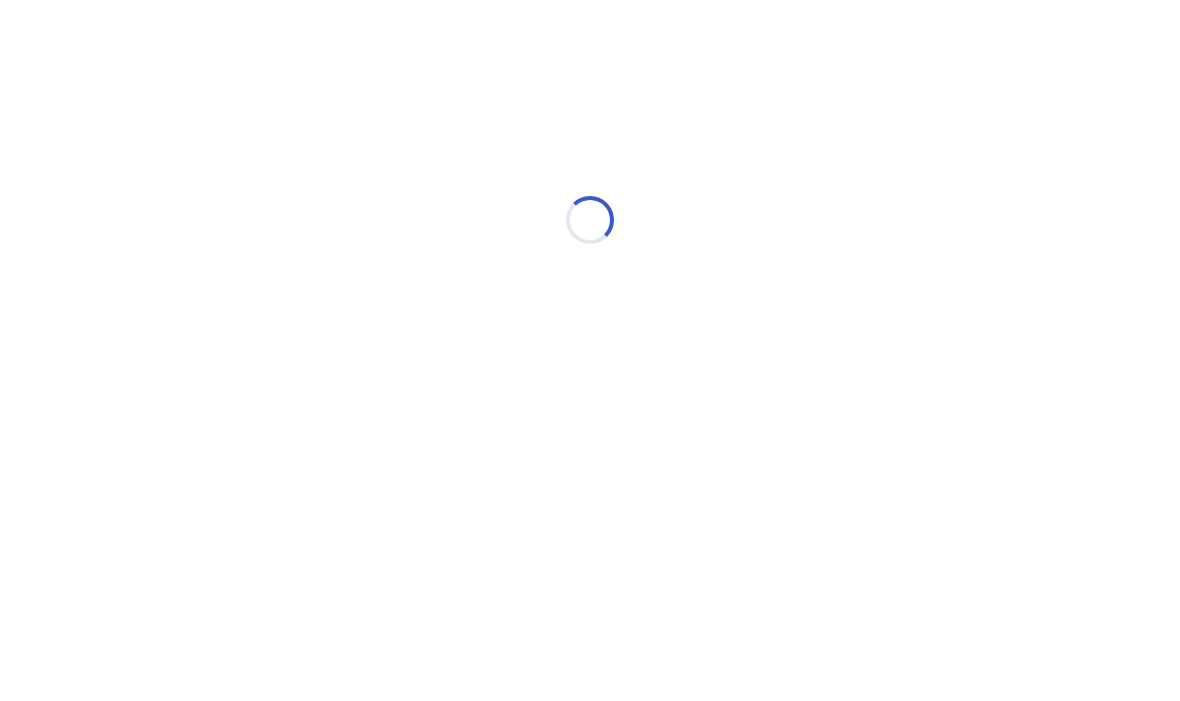 scroll, scrollTop: 0, scrollLeft: 0, axis: both 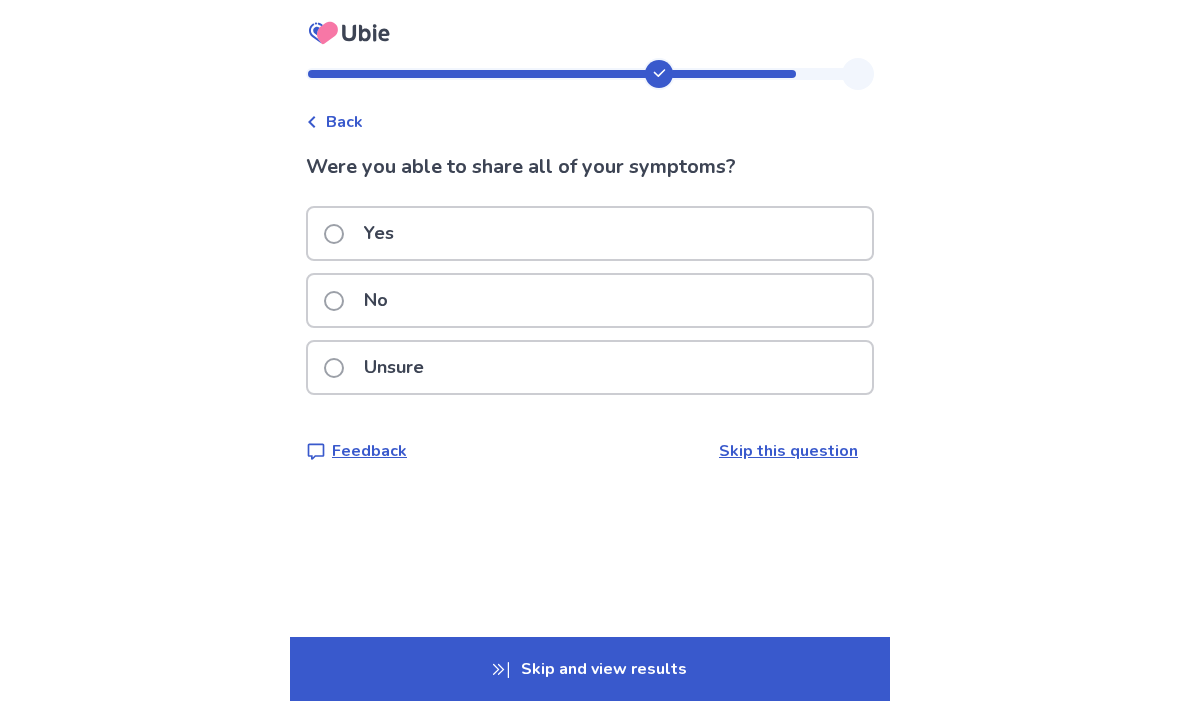 click on "Yes" at bounding box center [590, 233] 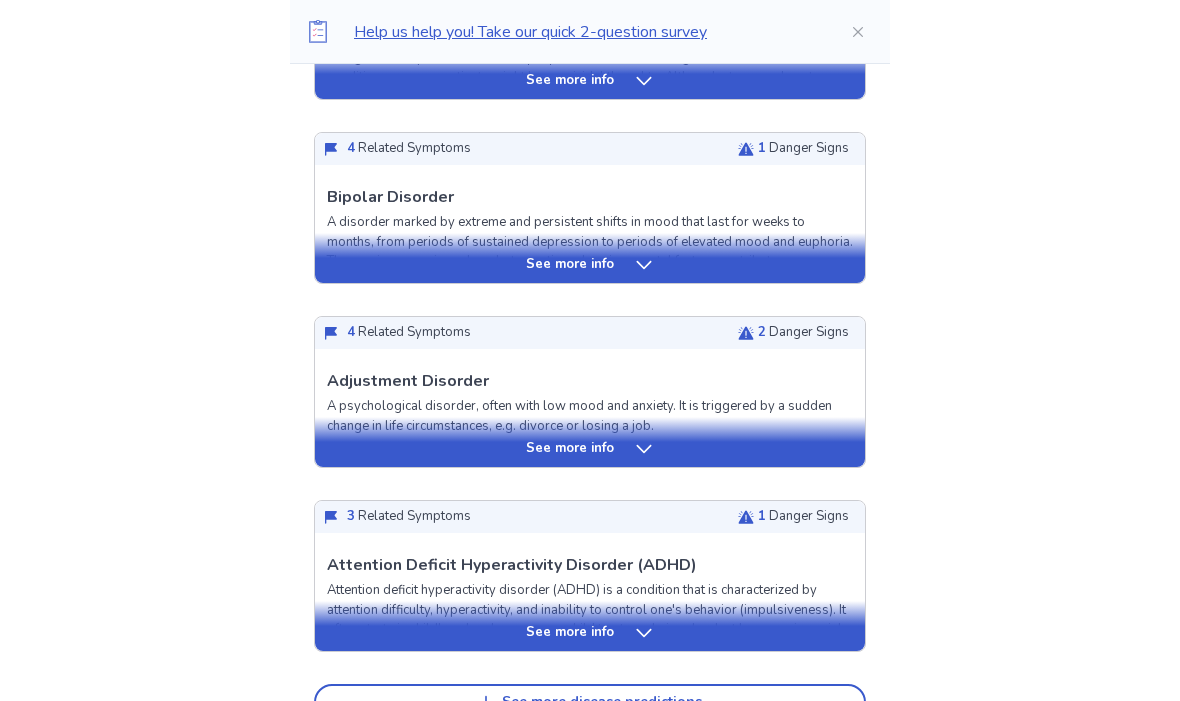 scroll, scrollTop: 923, scrollLeft: 0, axis: vertical 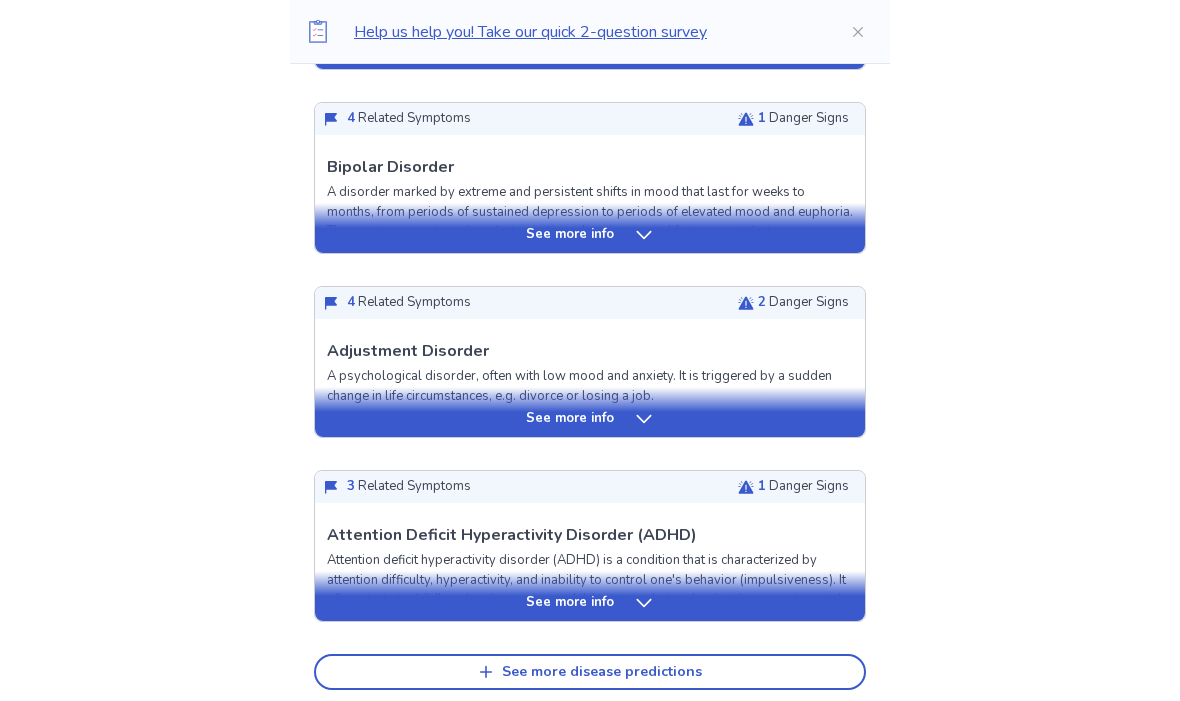 click on "See more disease predictions" at bounding box center (590, 672) 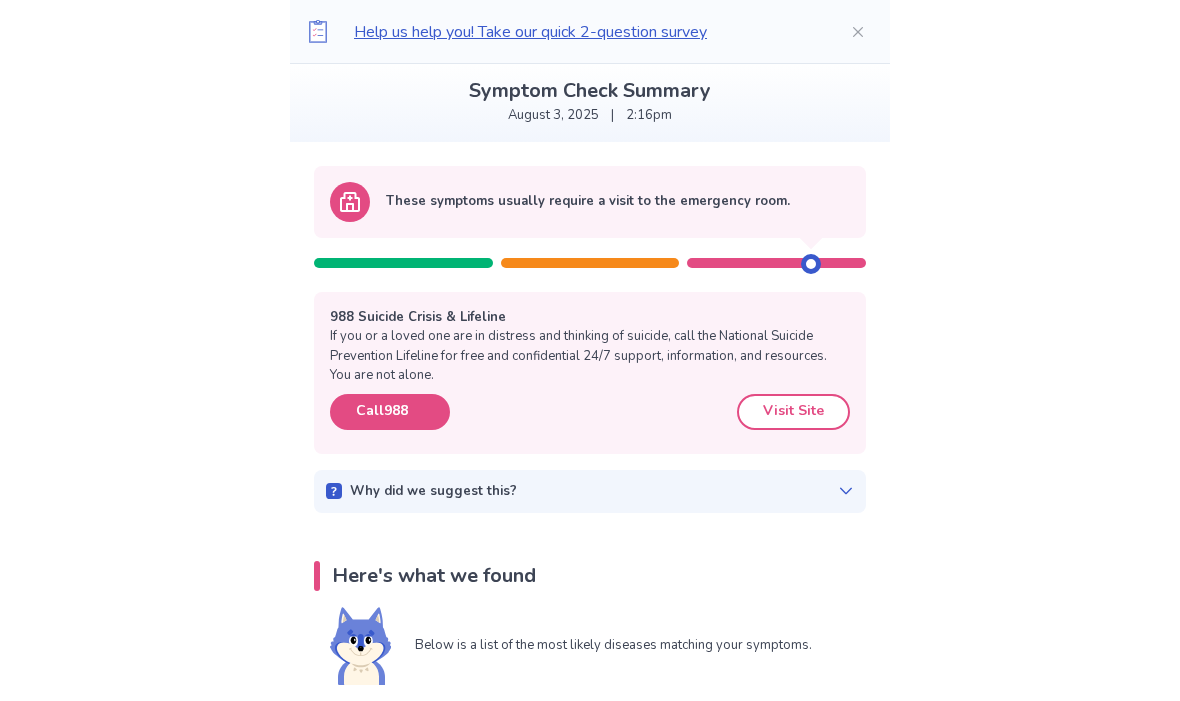 scroll, scrollTop: 110, scrollLeft: 0, axis: vertical 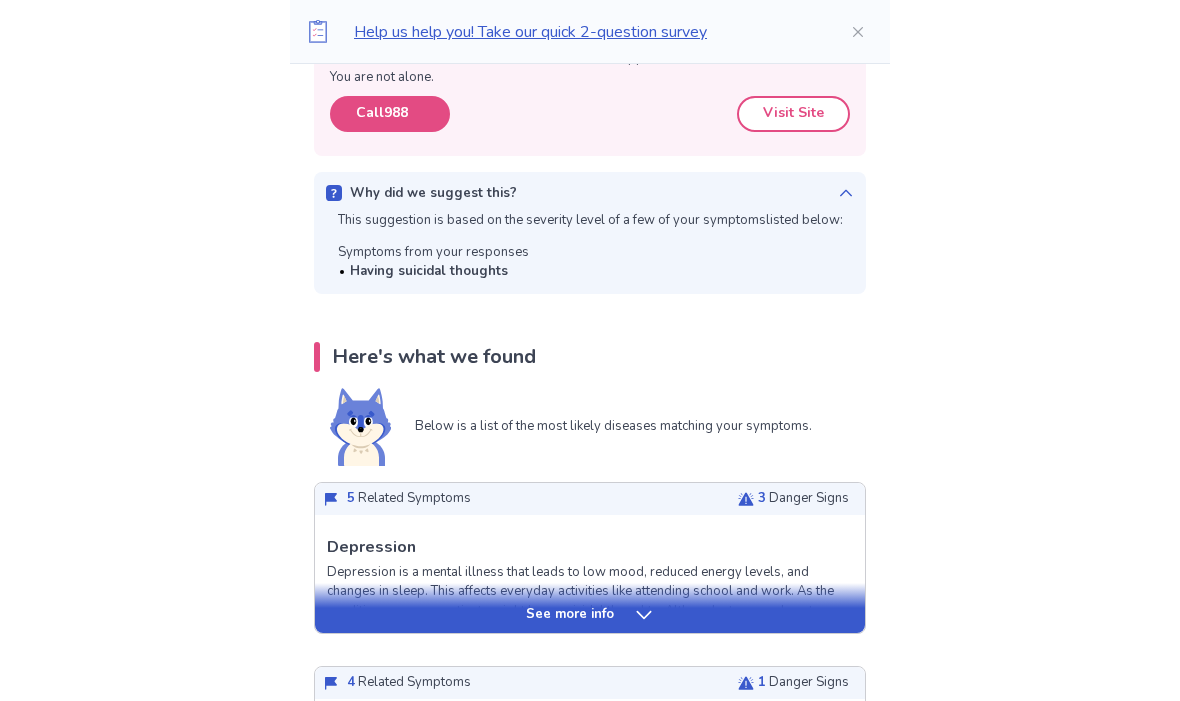 click on "See more info" at bounding box center [590, 616] 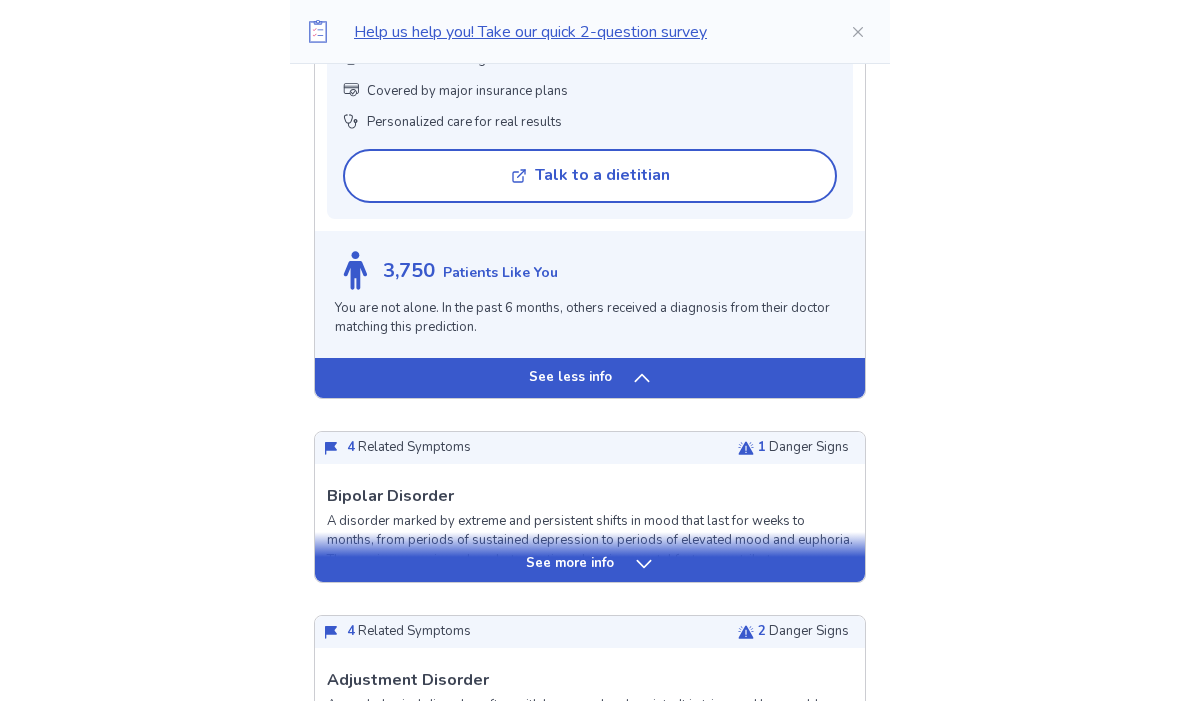 scroll, scrollTop: 1973, scrollLeft: 0, axis: vertical 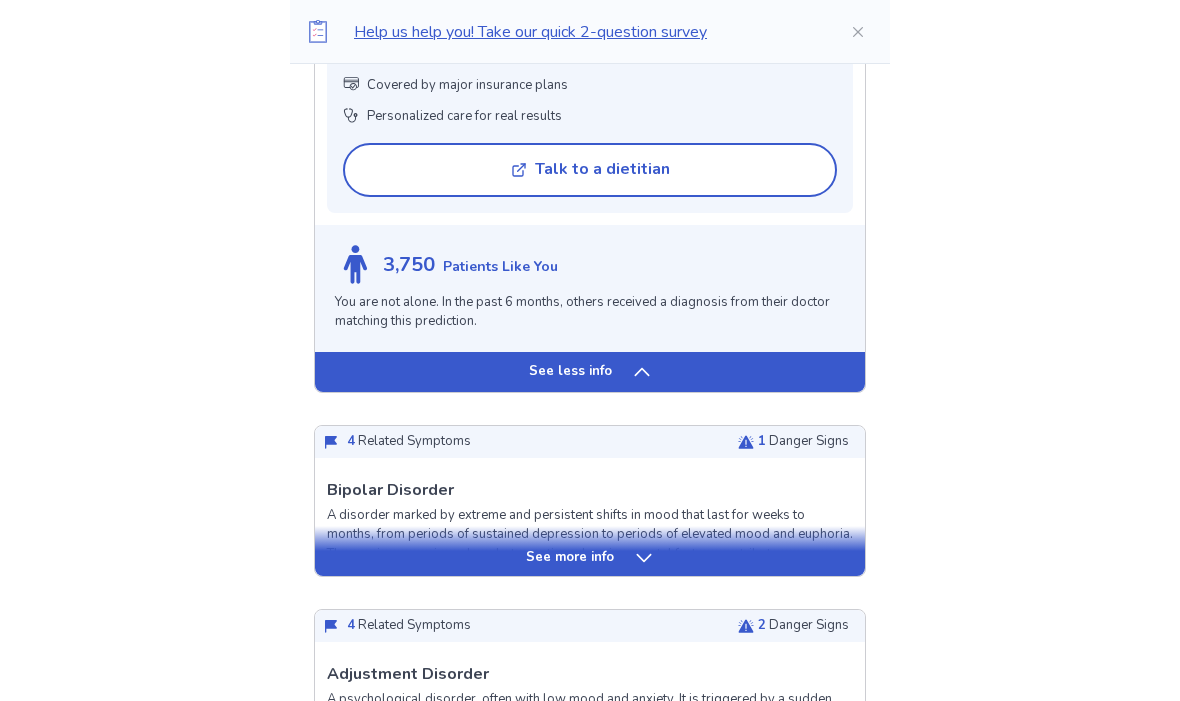 click on "See more info" at bounding box center [590, 551] 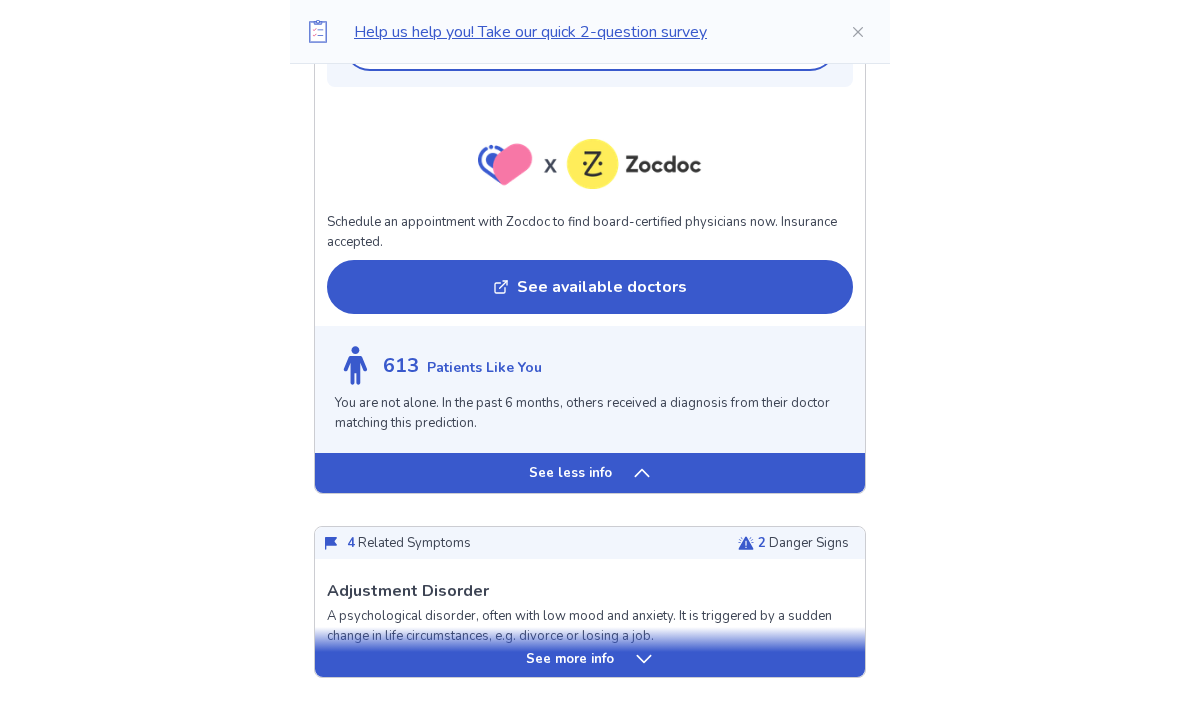 scroll, scrollTop: 3442, scrollLeft: 0, axis: vertical 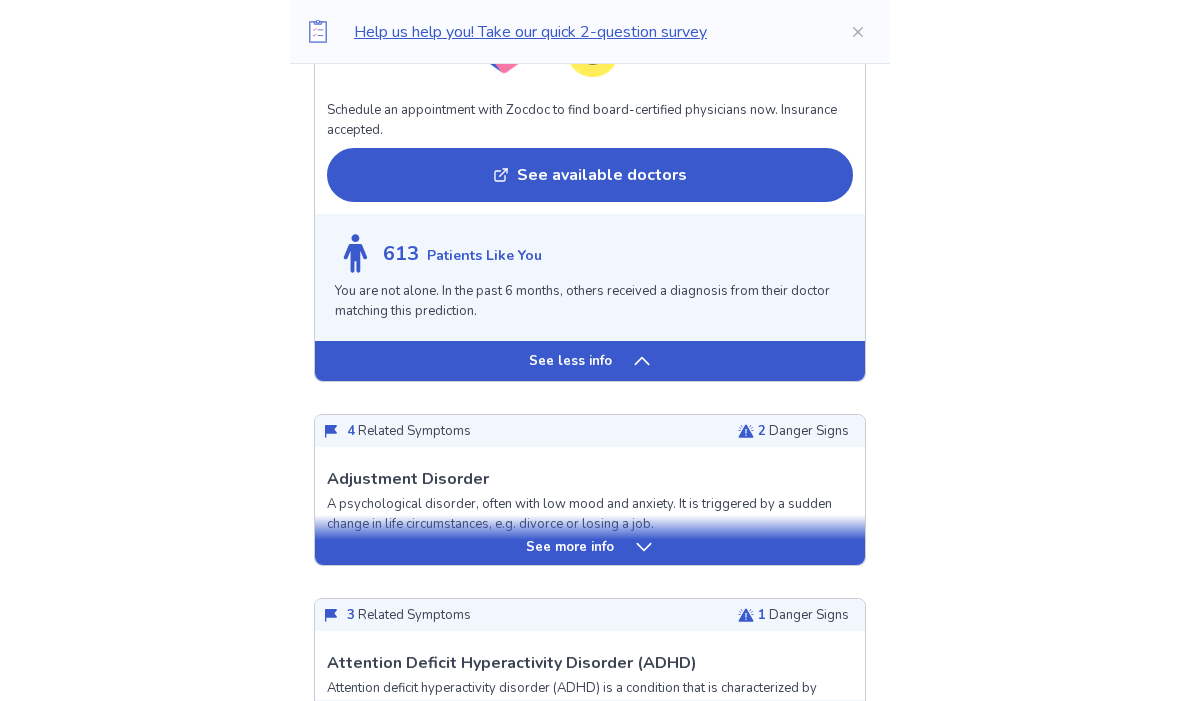 click on "See more info" at bounding box center (590, 541) 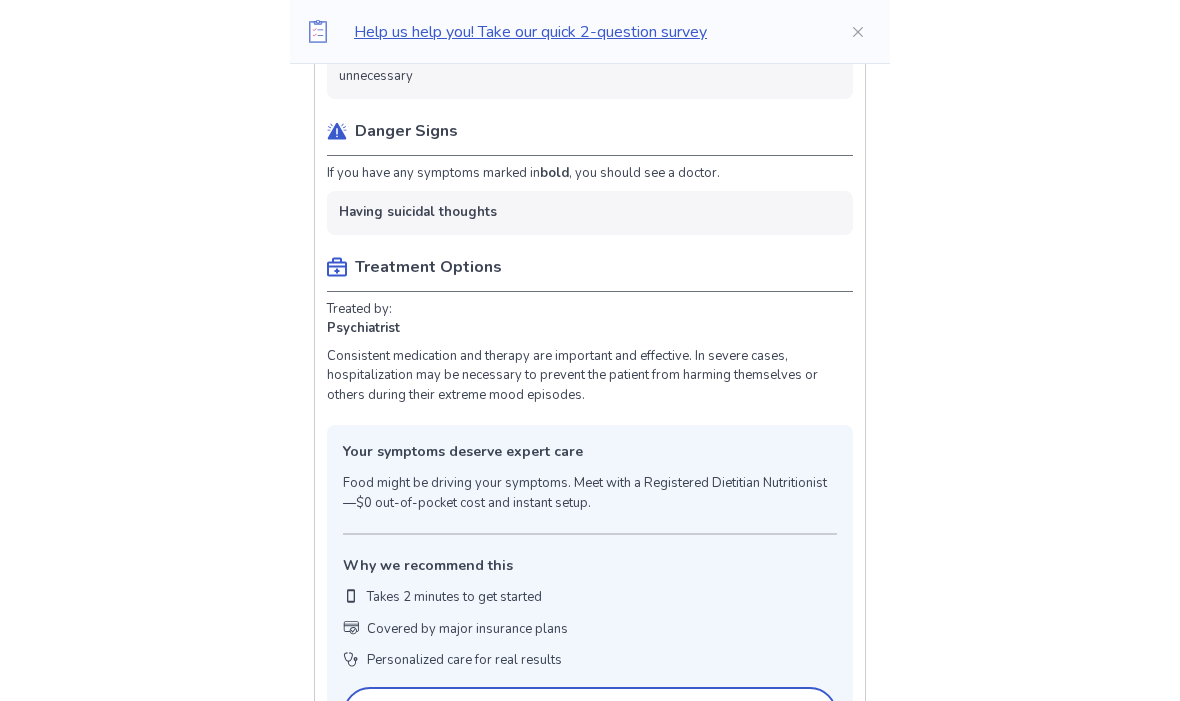 scroll, scrollTop: 2691, scrollLeft: 0, axis: vertical 